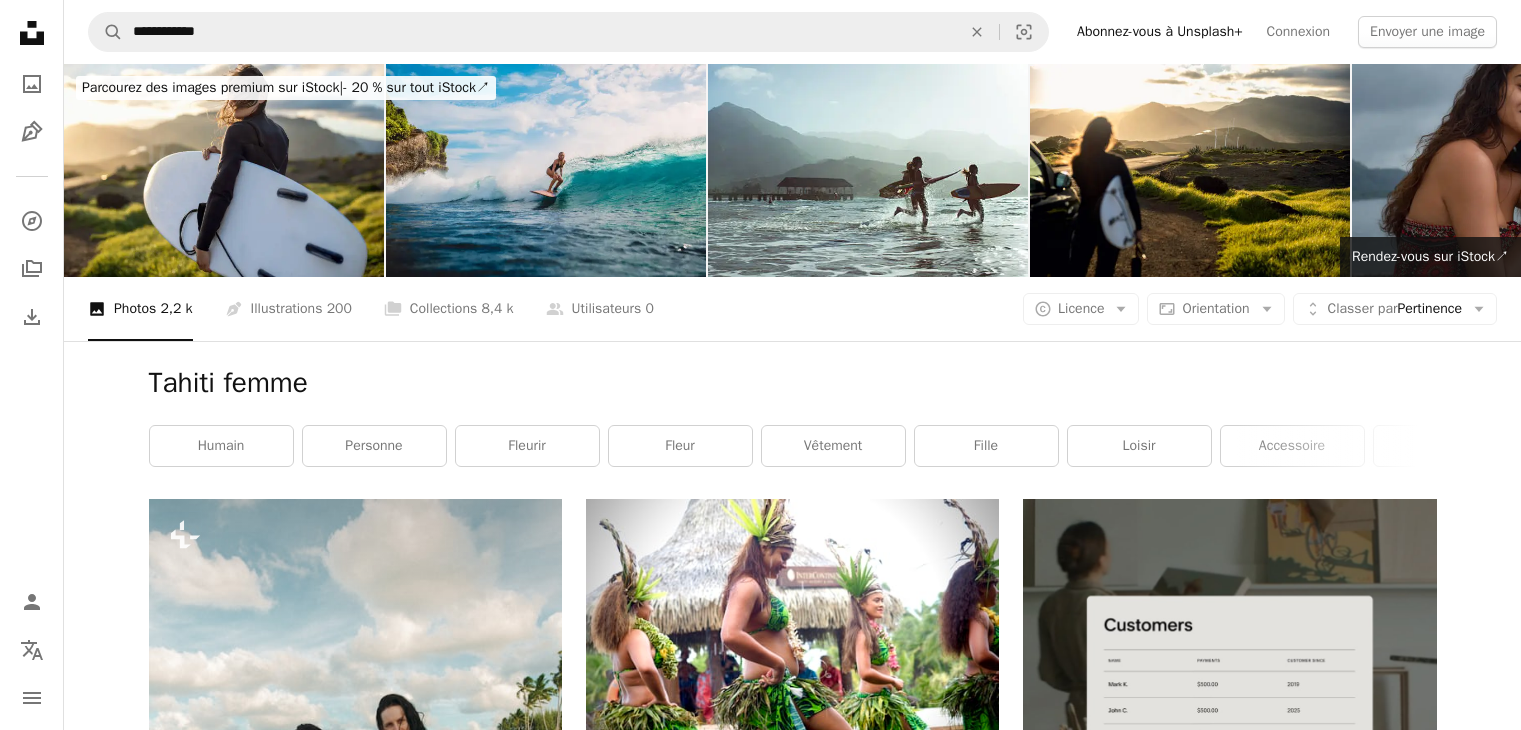 scroll, scrollTop: 13900, scrollLeft: 0, axis: vertical 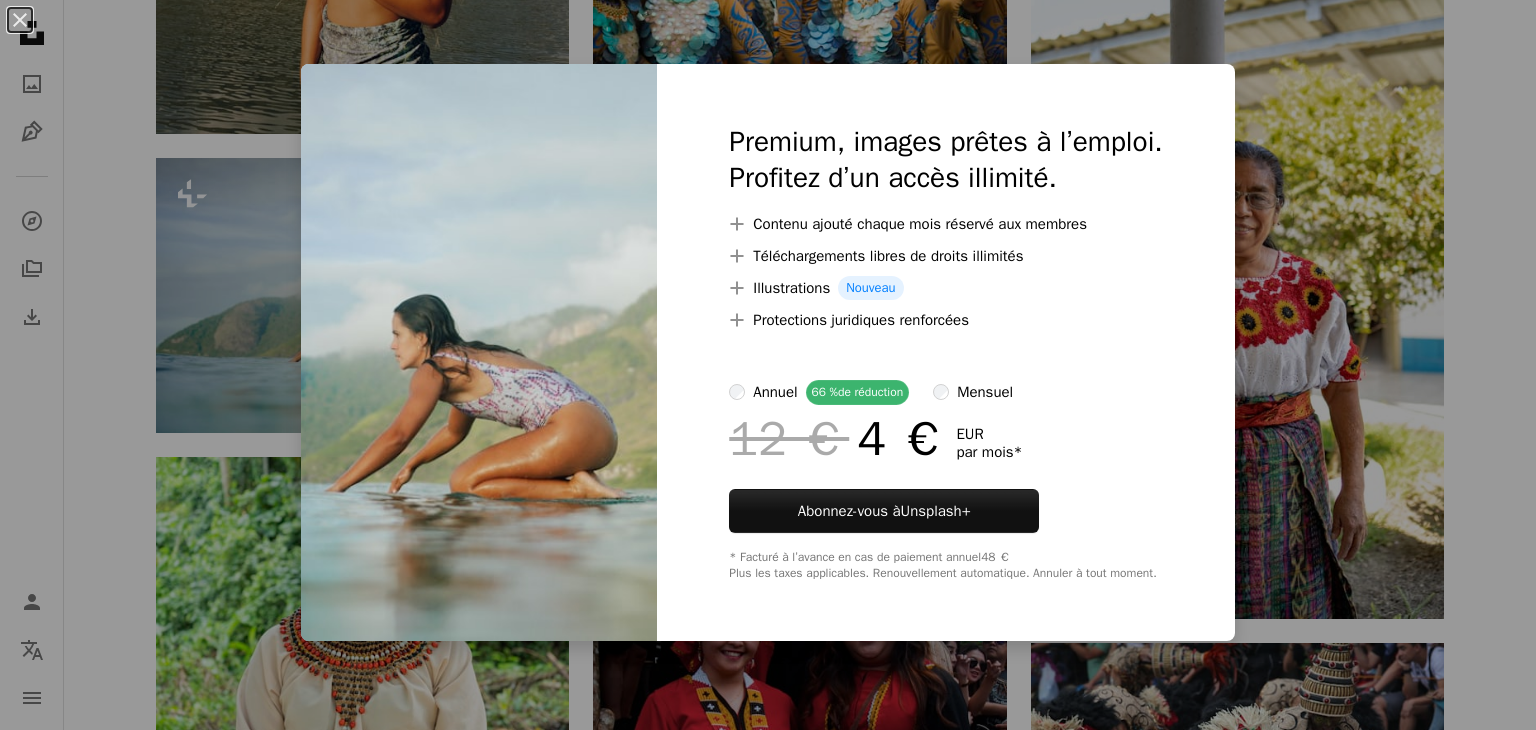 click on "An X shape Premium, images prêtes à l’emploi. Profitez d’un accès illimité. A plus sign Contenu ajouté chaque mois réservé aux membres A plus sign Téléchargements libres de droits illimités A plus sign Illustrations  Nouveau A plus sign Protections juridiques renforcées annuel 66 %  de réduction mensuel 12 €   4 € EUR par mois * Abonnez-vous à  Unsplash+ * Facturé à l’avance en cas de paiement annuel  48 € Plus les taxes applicables. Renouvellement automatique. Annuler à tout moment." at bounding box center (768, 365) 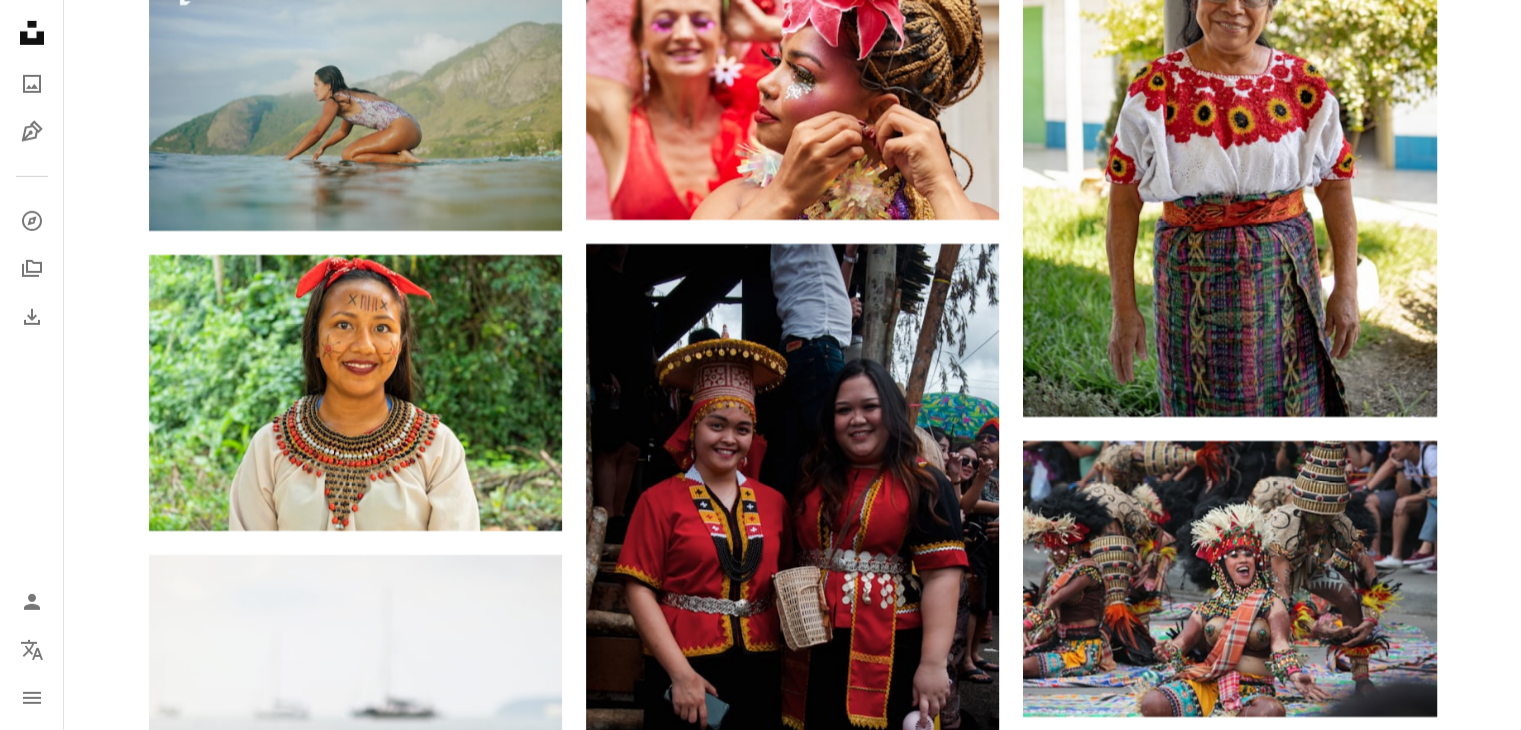 scroll, scrollTop: 14100, scrollLeft: 0, axis: vertical 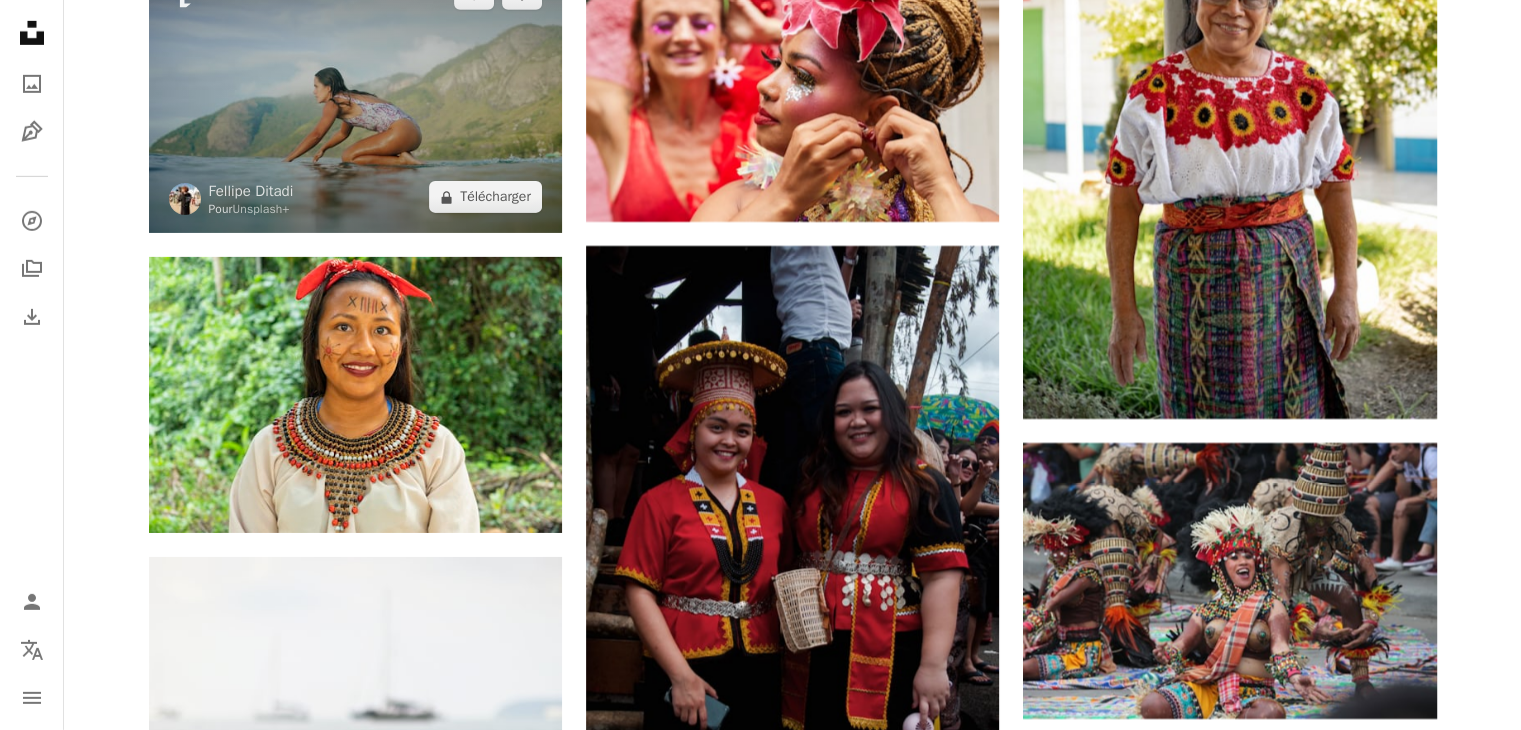 click at bounding box center [355, 95] 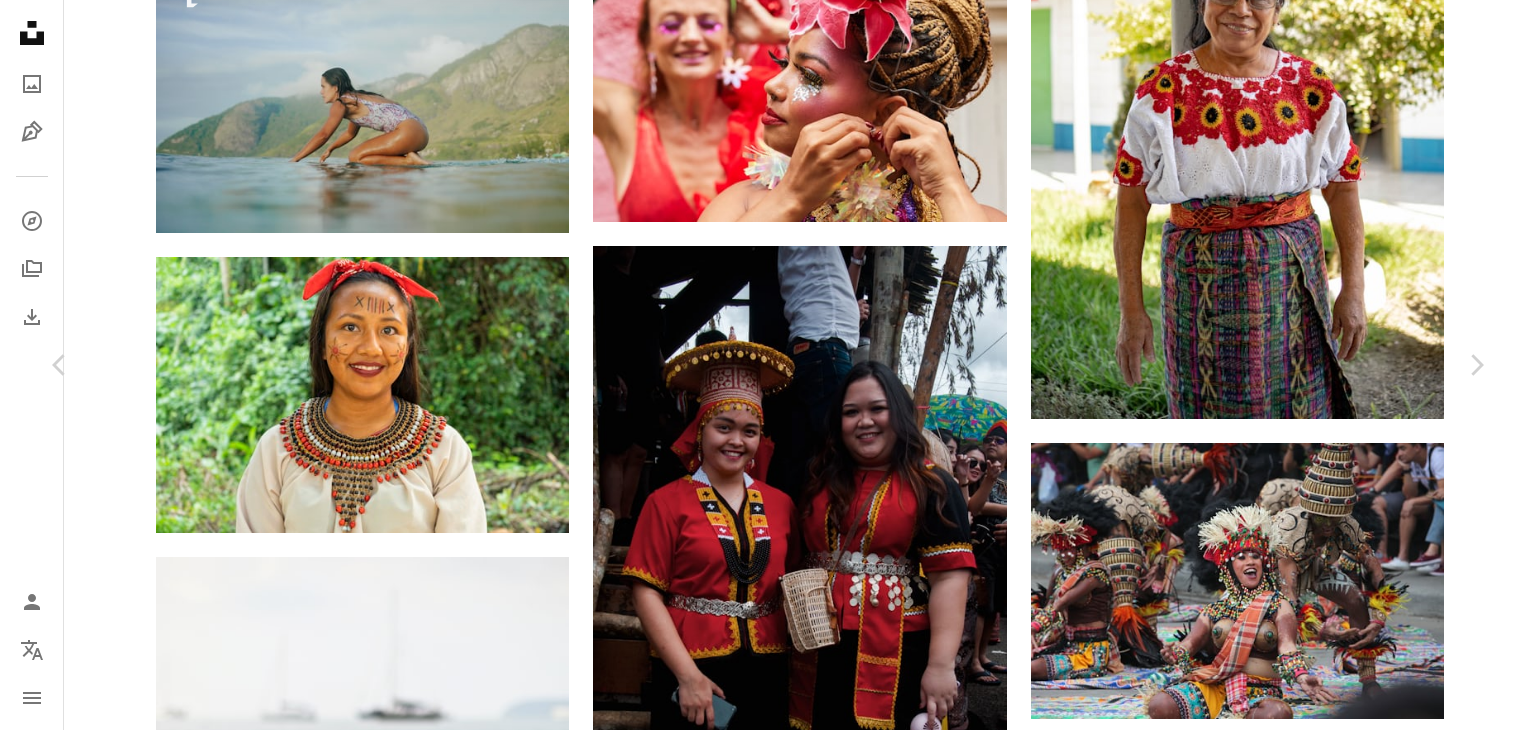 click on "An X shape Chevron left Chevron right Fellipe Ditadi Pour  Unsplash+ A heart A plus sign A lock Télécharger Zoom in A forward-right arrow Partager More Actions Calendar outlined Publiée le  9 janvier 2023 Safety Contenu cédé sous  Licence Unsplash+ plage femme mer sport aptitude sportif vagues vacances exercice vacances surf dehors agile Femme dans la nature fille mer Pagayer Photos banque d’images gratuites De cette série Plus sign for Unsplash+ Plus sign for Unsplash+ Plus sign for Unsplash+ Plus sign for Unsplash+ Plus sign for Unsplash+ Plus sign for Unsplash+ Plus sign for Unsplash+ Plus sign for Unsplash+ Plus sign for Unsplash+ Plus sign for Unsplash+ Images associées Plus sign for Unsplash+ A heart A plus sign Fellipe Ditadi Pour  Unsplash+ A lock Télécharger Plus sign for Unsplash+ A heart A plus sign Fellipe Ditadi Pour  Unsplash+ A lock Télécharger Plus sign for Unsplash+ A heart A plus sign Getty Images Pour  Unsplash+ A lock Télécharger Plus sign for Unsplash+ A heart A plus sign" at bounding box center (768, 4469) 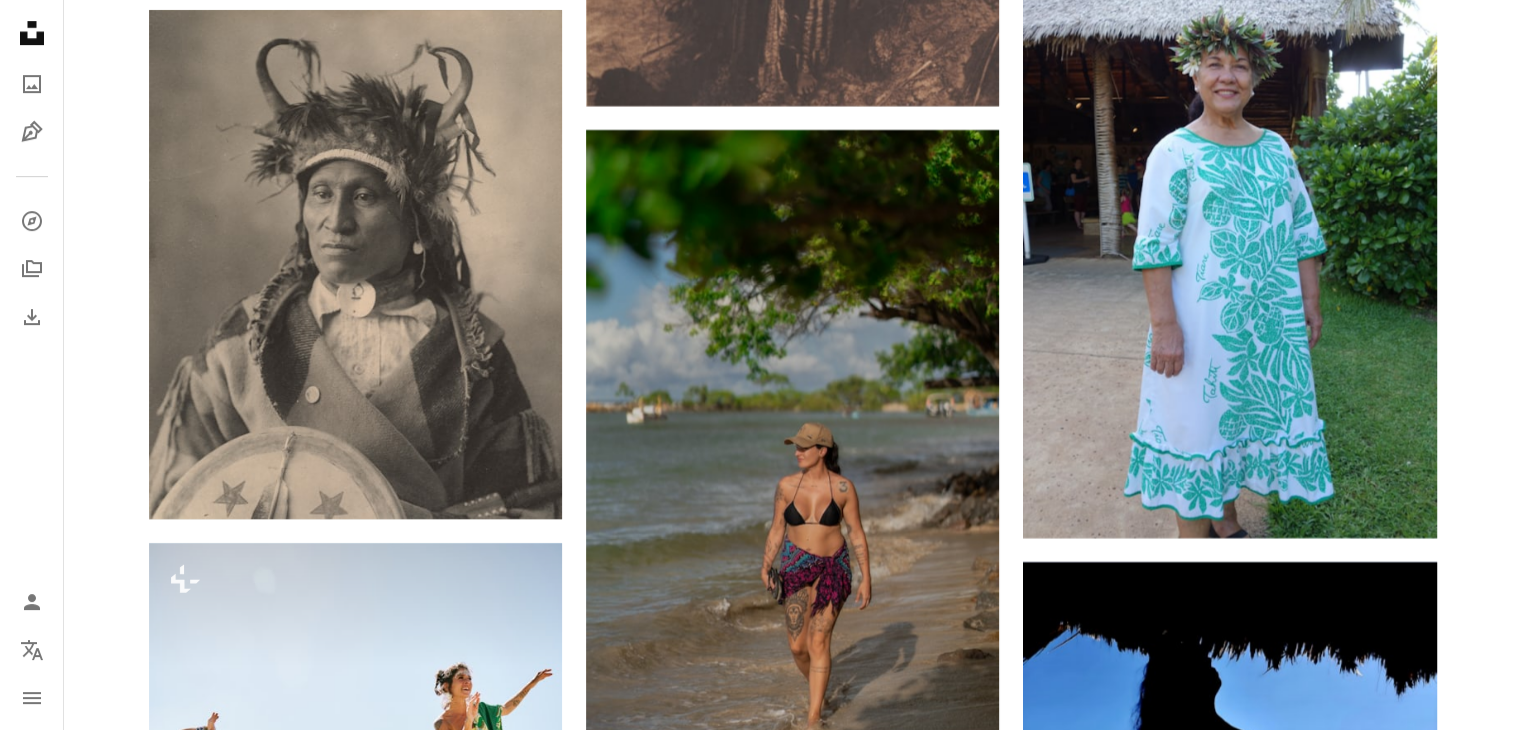 scroll, scrollTop: 8300, scrollLeft: 0, axis: vertical 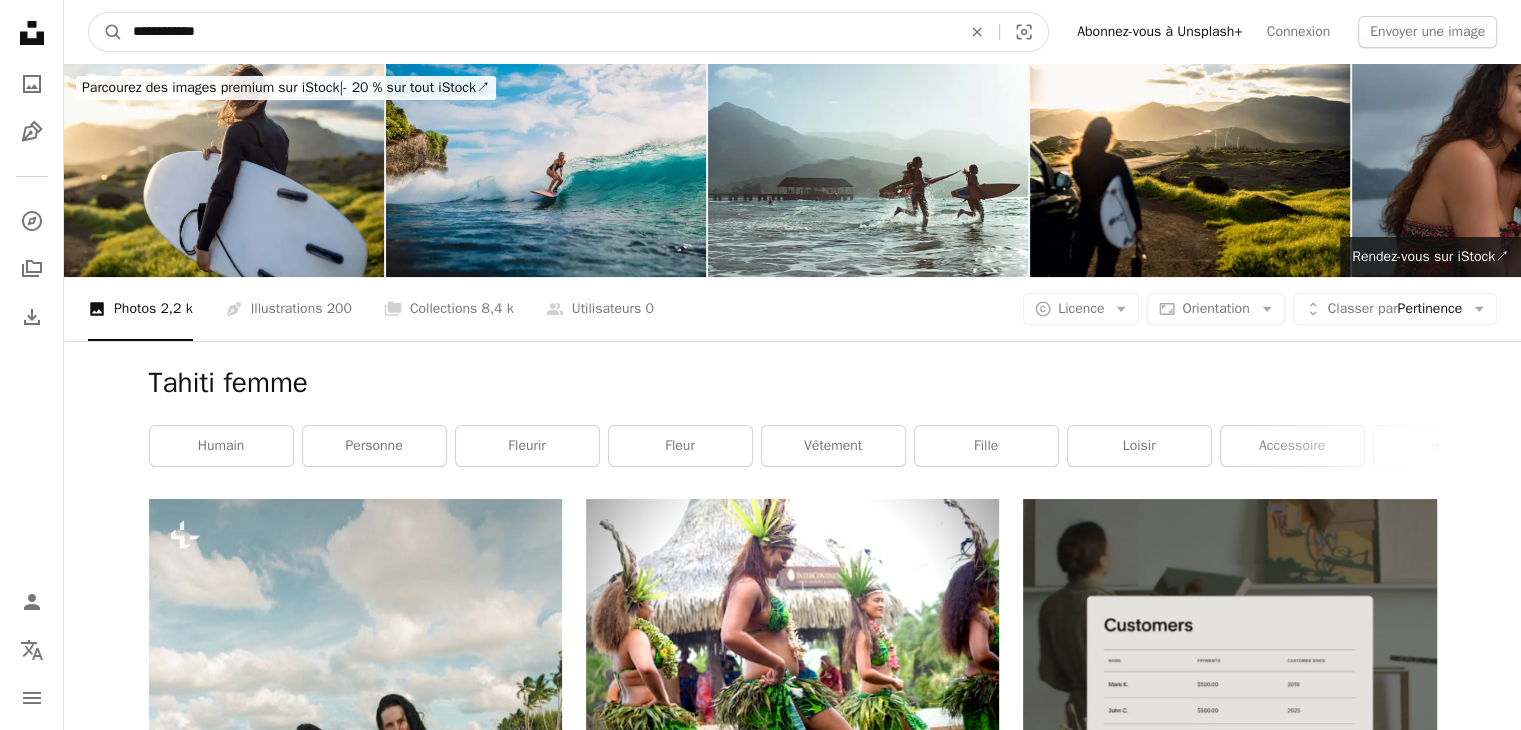 drag, startPoint x: 380, startPoint y: 25, endPoint x: 0, endPoint y: -4, distance: 381.10498 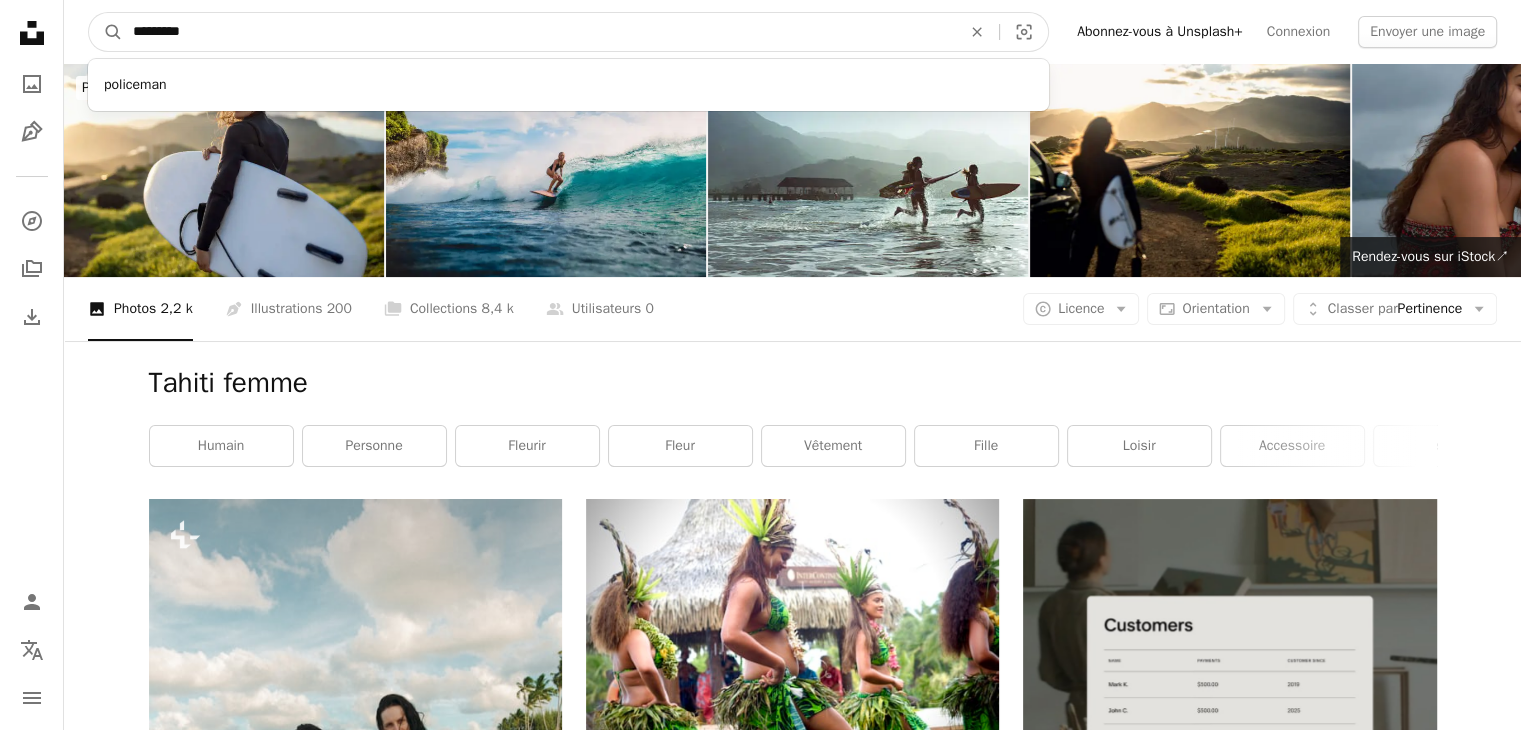 type on "*********" 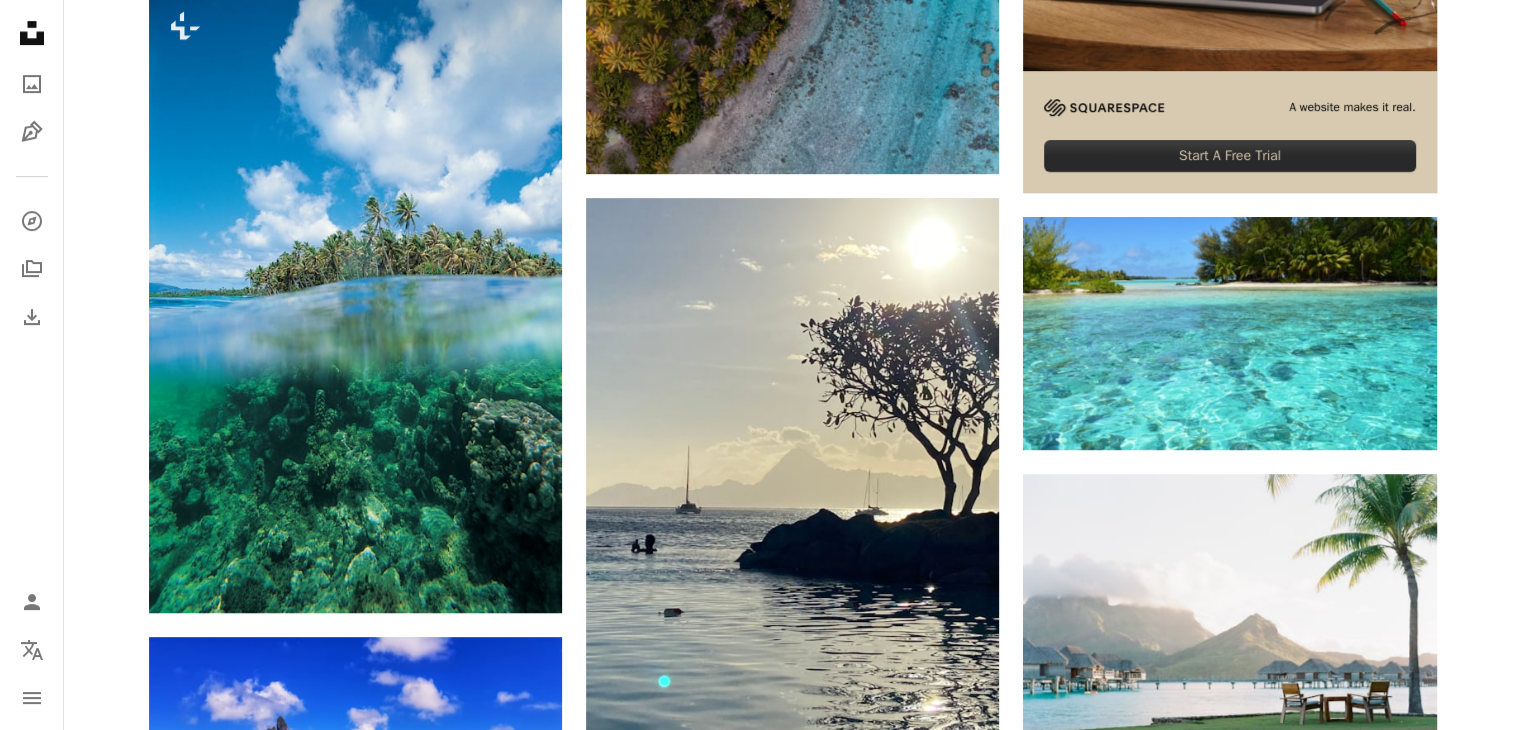 scroll, scrollTop: 700, scrollLeft: 0, axis: vertical 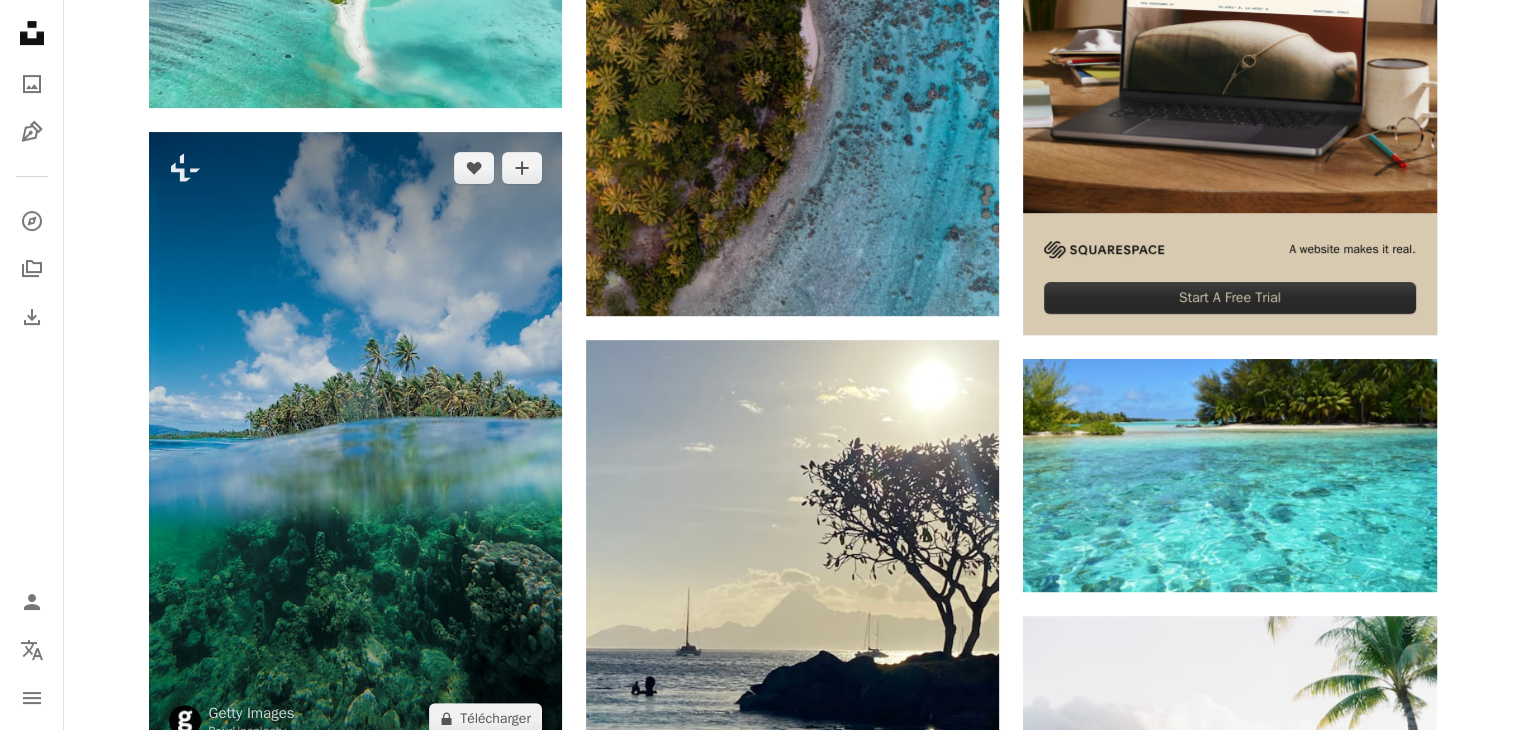 click at bounding box center (355, 443) 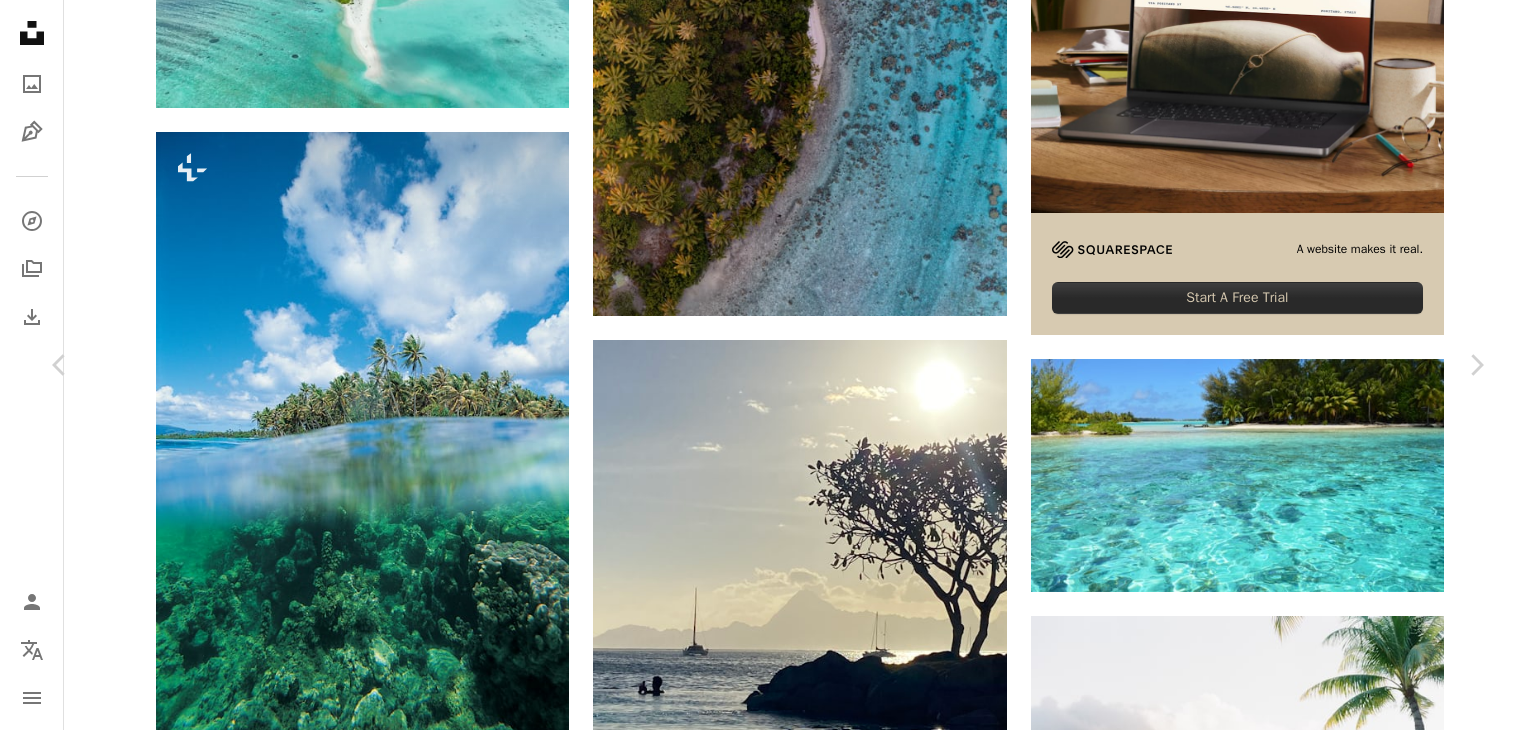 click on "An X shape Chevron left Chevron right Getty Images Pour  Unsplash+ A heart A plus sign A lock Télécharger Zoom in A forward-right arrow Partager More Actions Calendar outlined Publiée le  27 septembre 2022 Safety Contenu cédé sous  Licence Unsplash+ mer photographie sous-marin palmier dehors jour récif couleur verte océan Pacifique Pas de personnes Polynésie française lointain Images gratuites Images associées Plus sign for Unsplash+ A heart A plus sign Getty Images Pour  Unsplash+ A lock Télécharger Plus sign for Unsplash+ A heart A plus sign Curated Lifestyle Pour  Unsplash+ A lock Télécharger Plus sign for Unsplash+ A heart A plus sign Georgi Kalaydzhiev Pour  Unsplash+ A lock Télécharger Plus sign for Unsplash+ A heart A plus sign Getty Images Pour  Unsplash+ A lock Télécharger Plus sign for Unsplash+ A heart A plus sign Spenser Sembrat Pour  Unsplash+ A lock Télécharger Plus sign for Unsplash+ A heart A plus sign Ishan @seefromthesky Pour  Unsplash+ A lock Télécharger A heart Pour" at bounding box center (768, 4027) 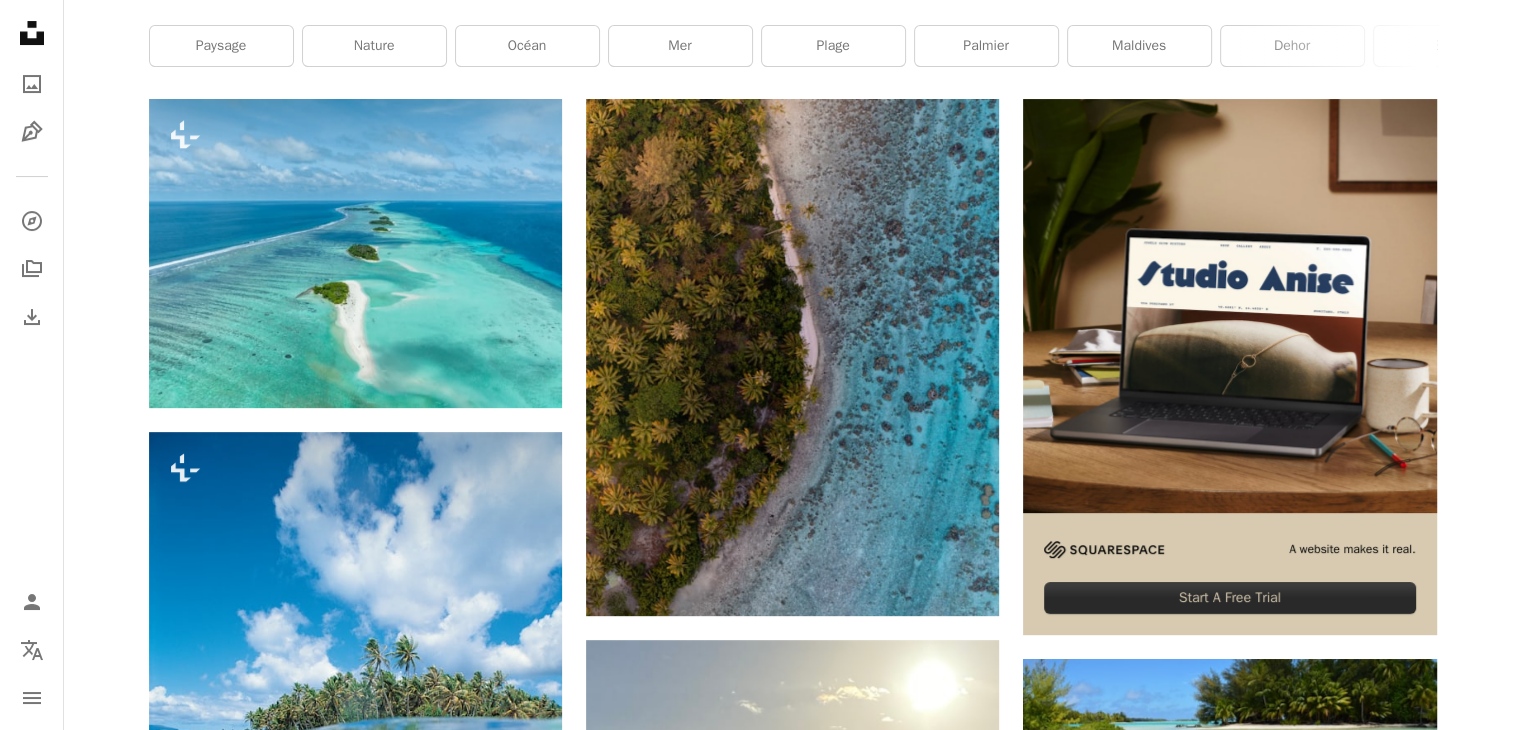 scroll, scrollTop: 0, scrollLeft: 0, axis: both 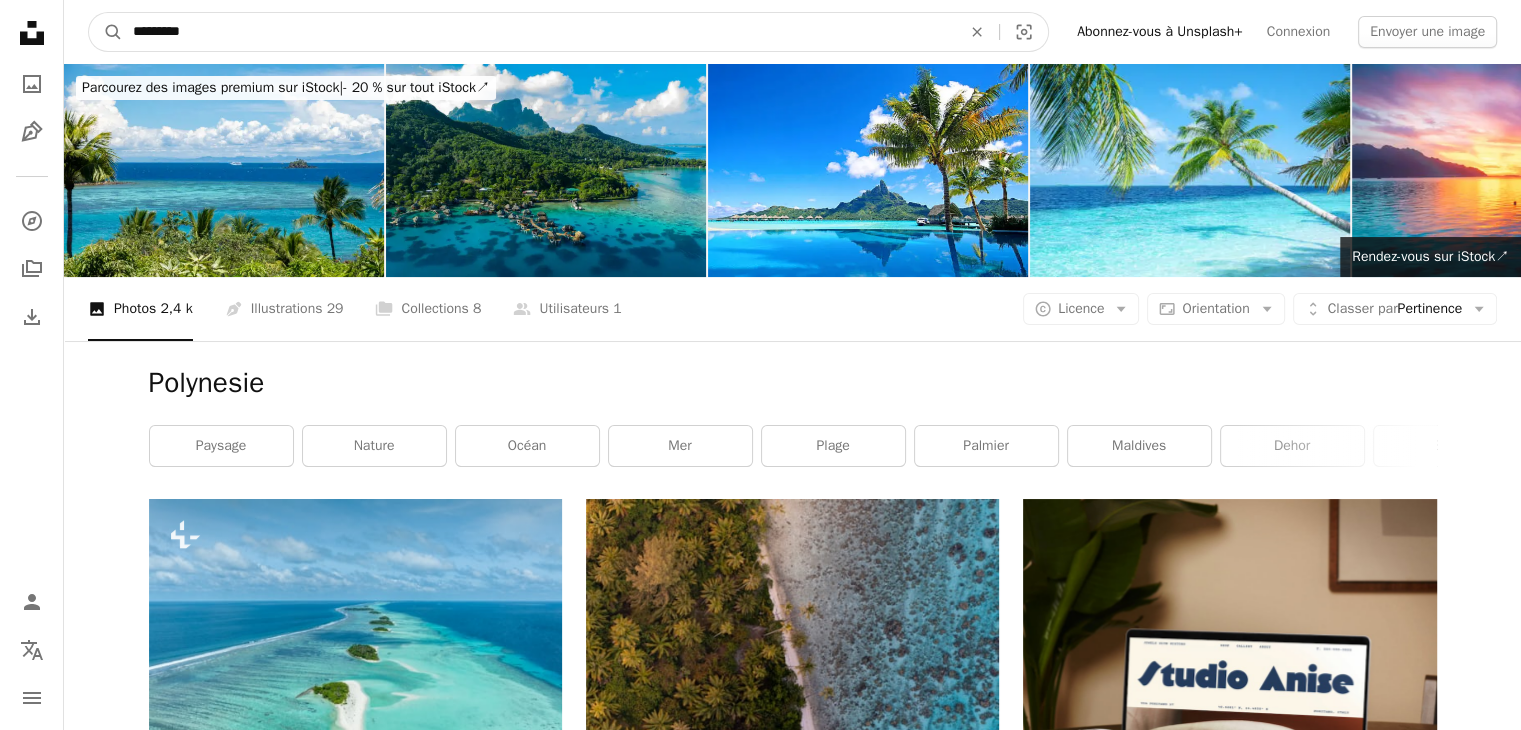 drag, startPoint x: 339, startPoint y: 30, endPoint x: 0, endPoint y: 1, distance: 340.23816 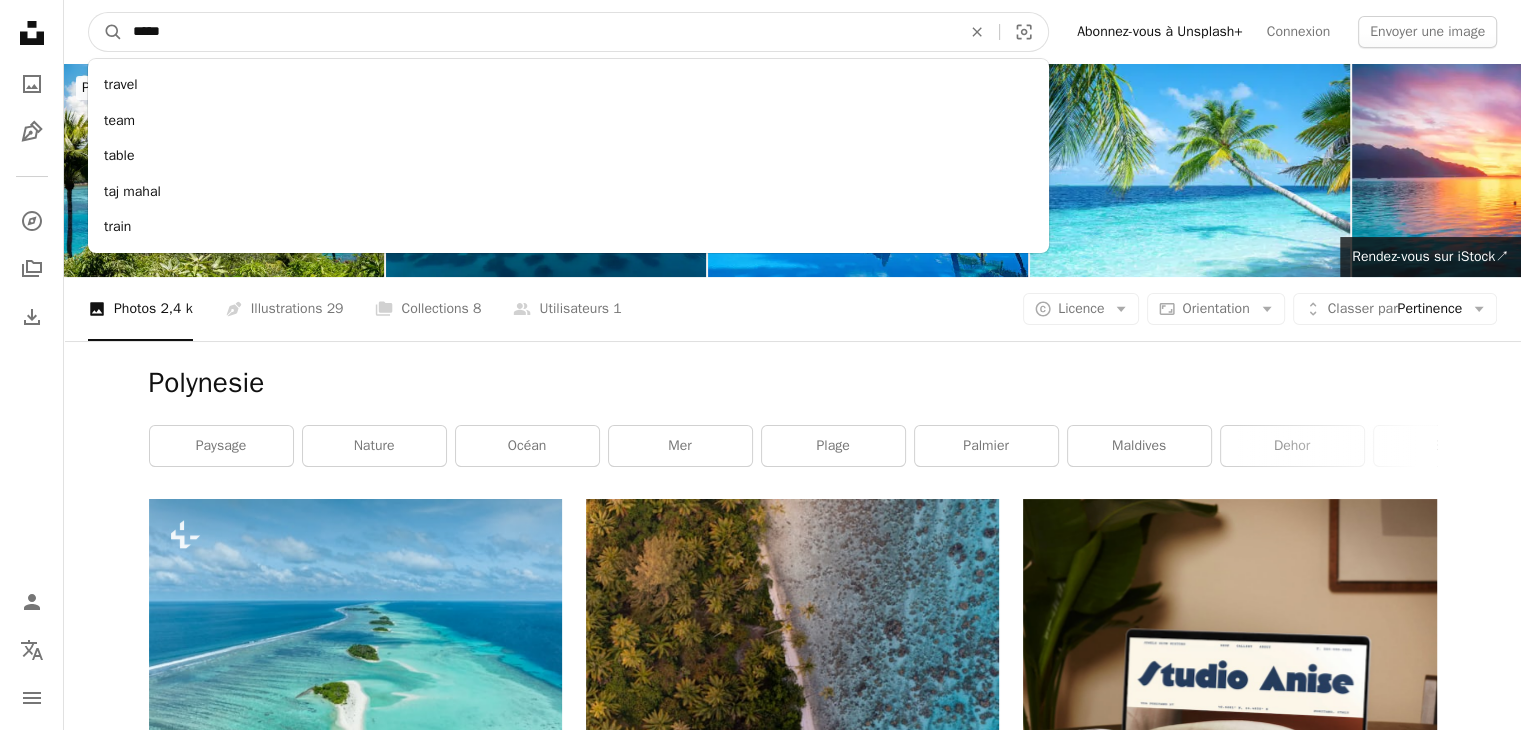 type on "*****" 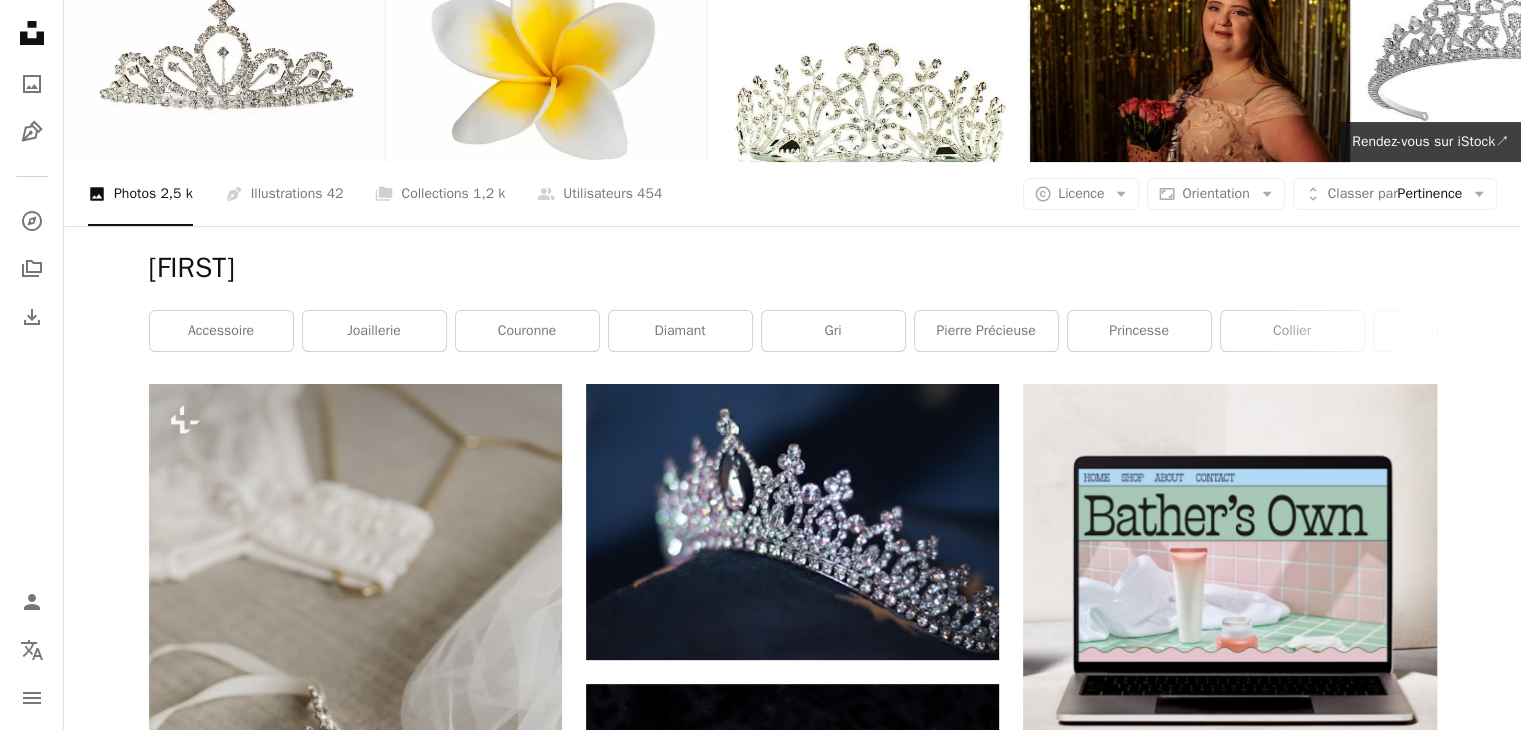 scroll, scrollTop: 0, scrollLeft: 0, axis: both 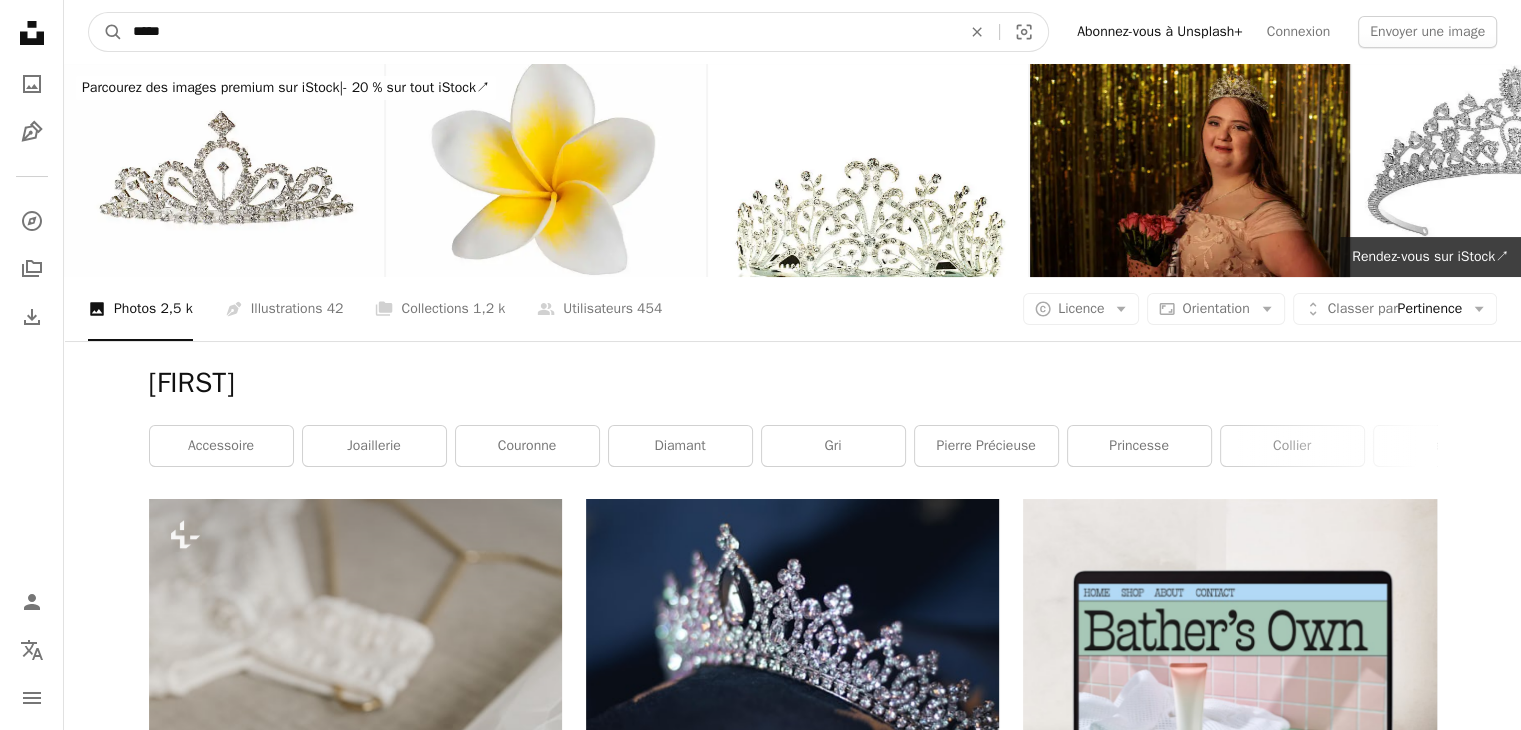 click on "*****" at bounding box center (539, 32) 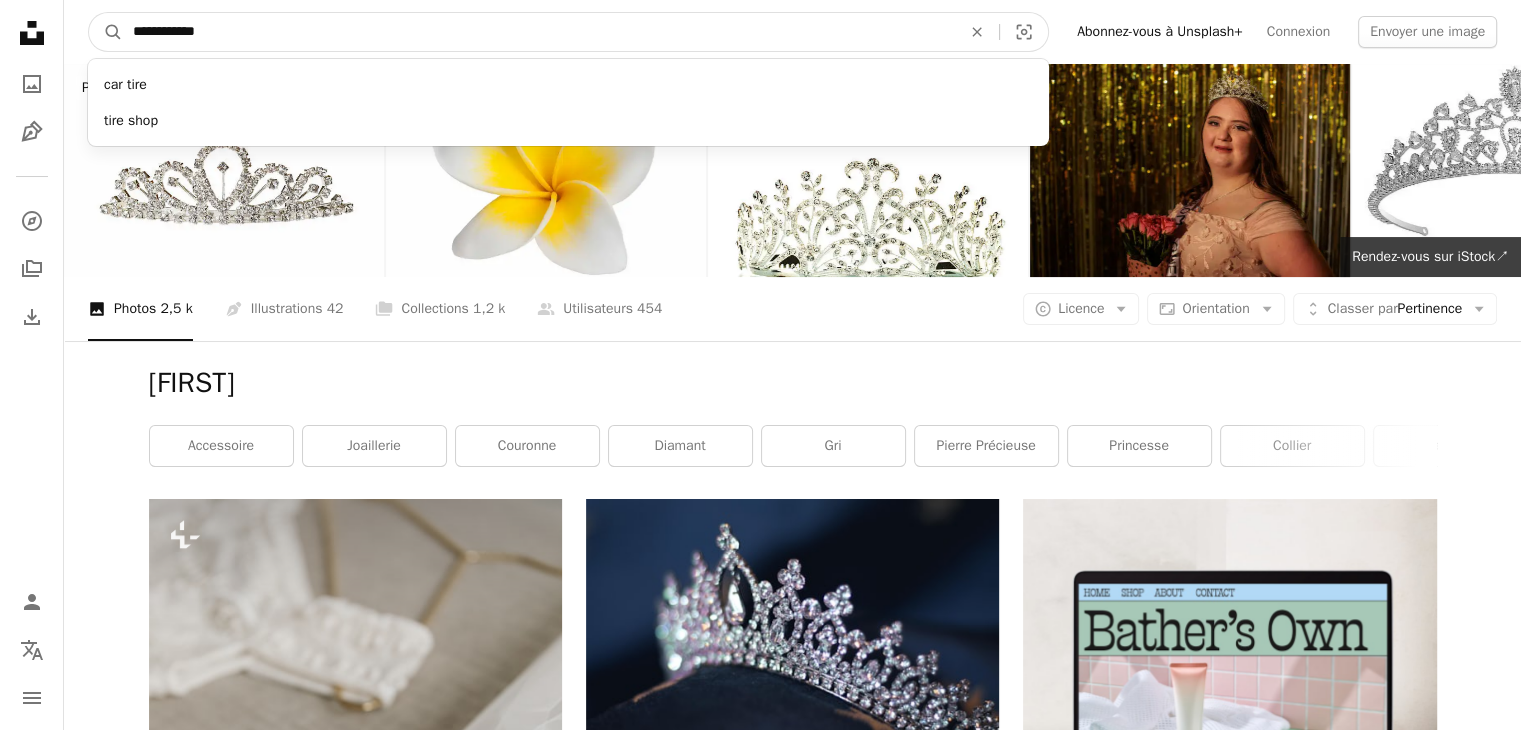 type on "**********" 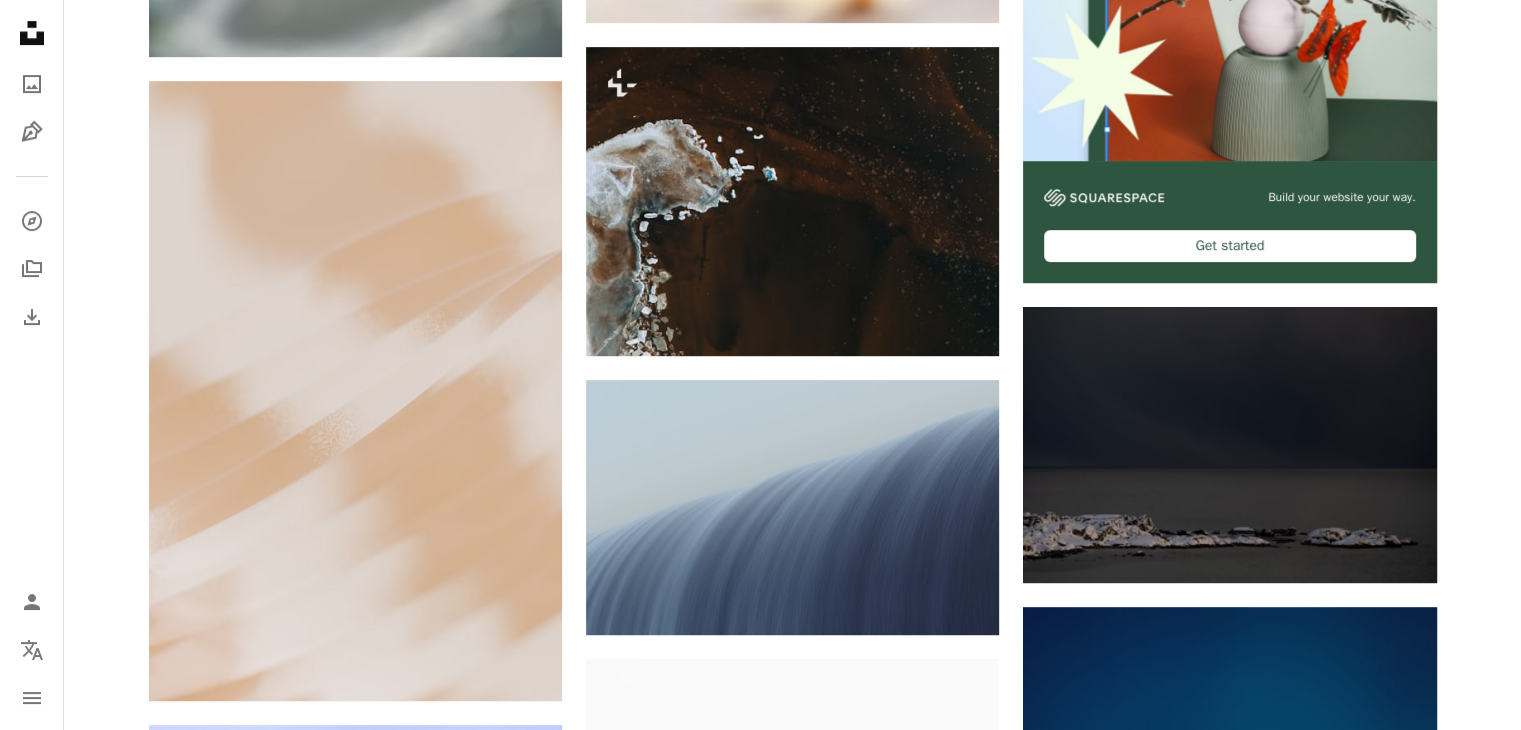 scroll, scrollTop: 400, scrollLeft: 0, axis: vertical 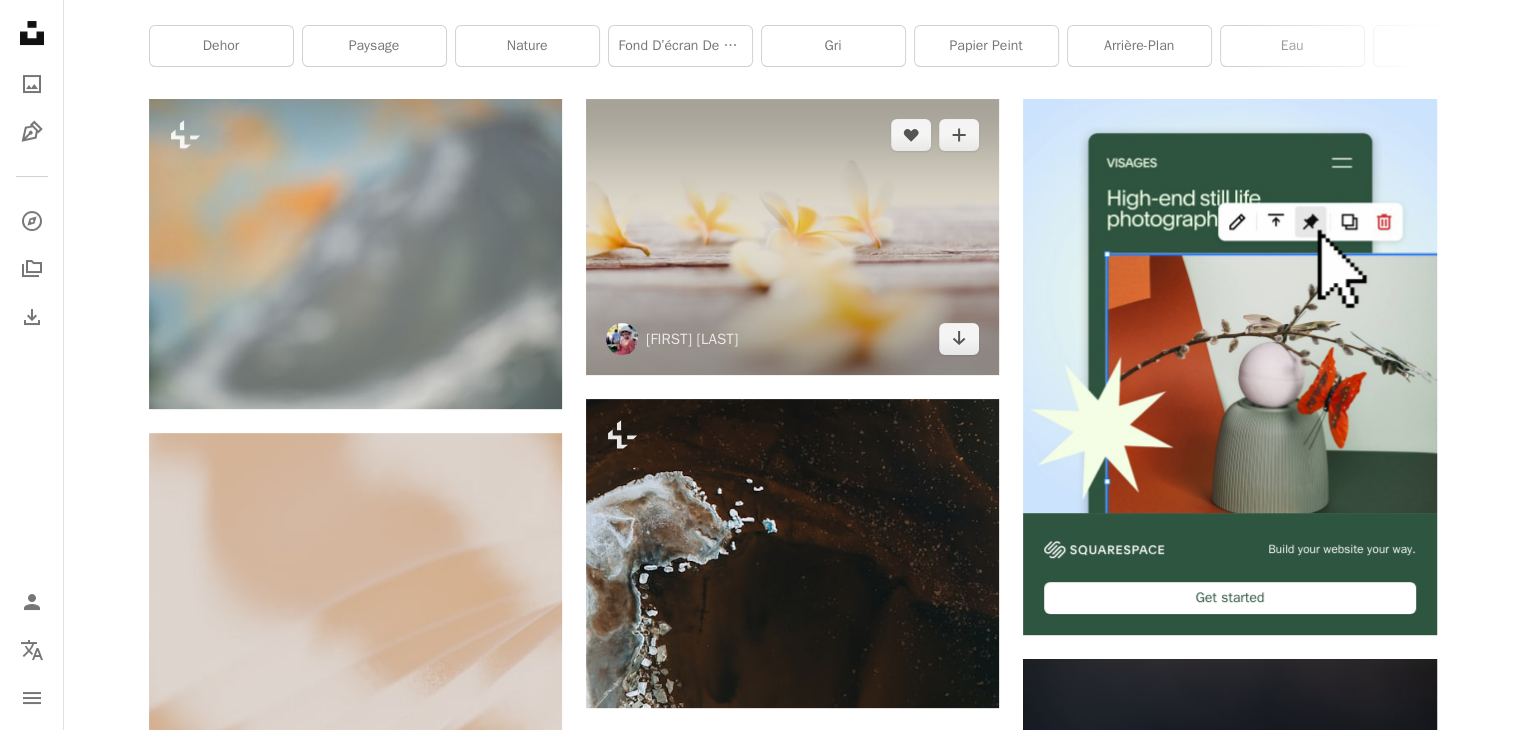 click on "Arrow pointing down" 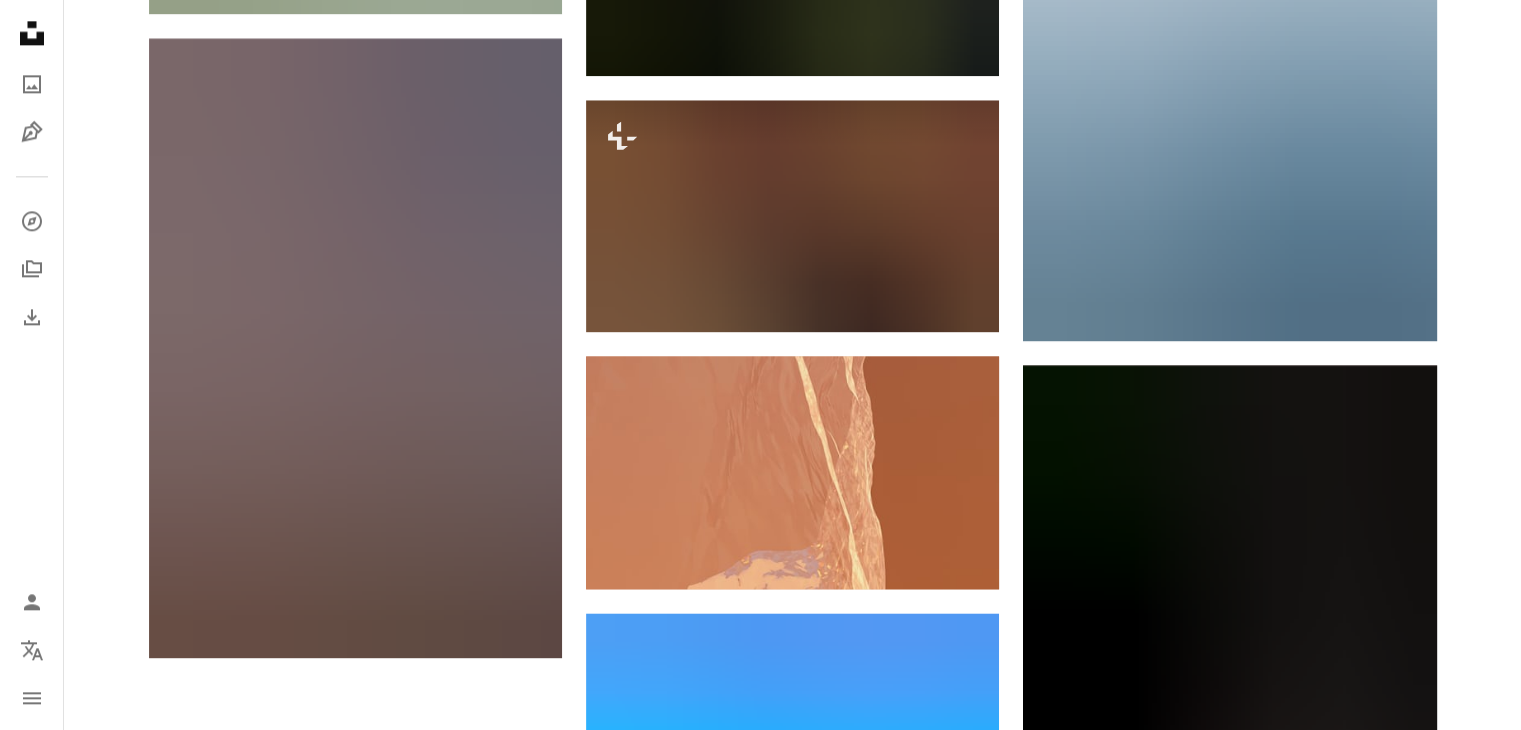 scroll, scrollTop: 2900, scrollLeft: 0, axis: vertical 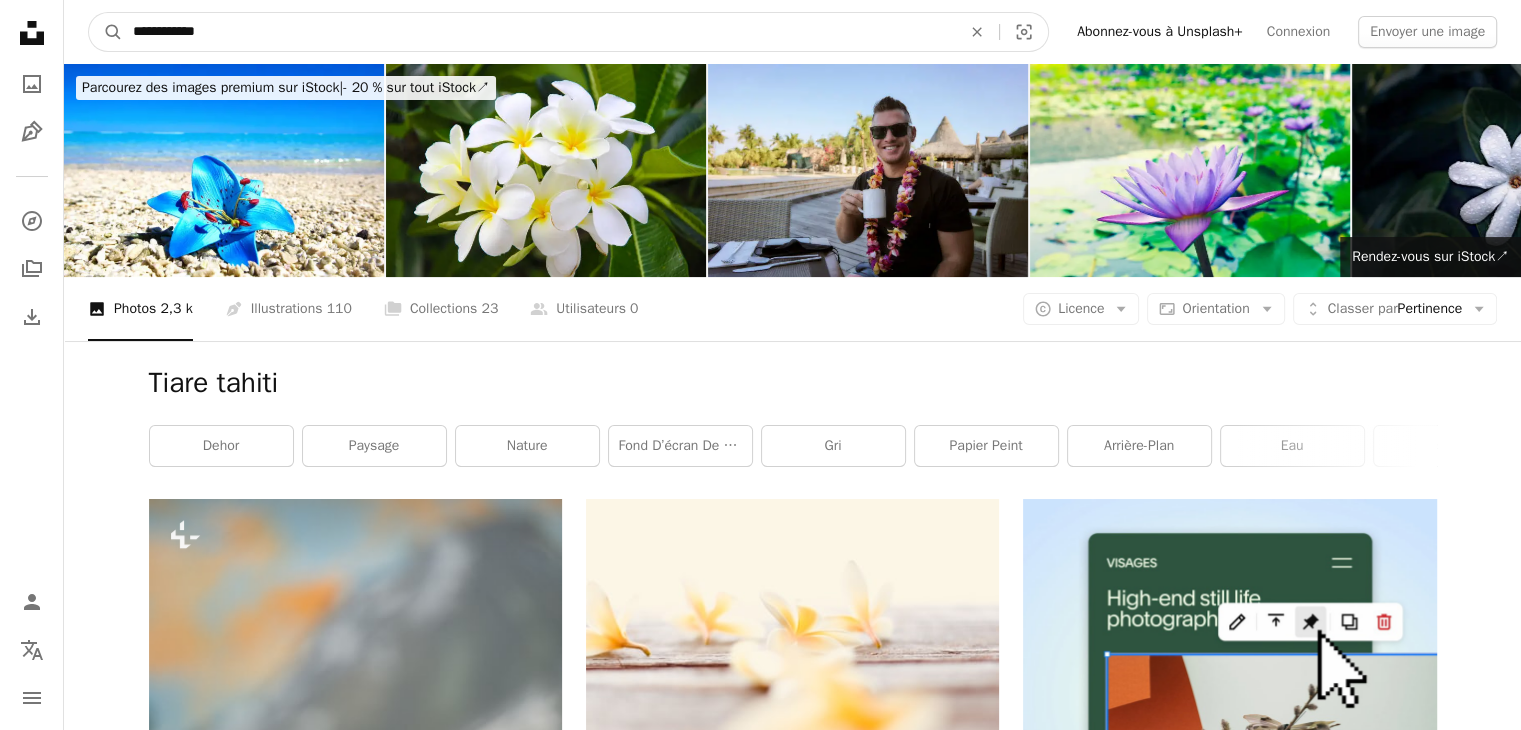 drag, startPoint x: 528, startPoint y: 25, endPoint x: 0, endPoint y: 37, distance: 528.13635 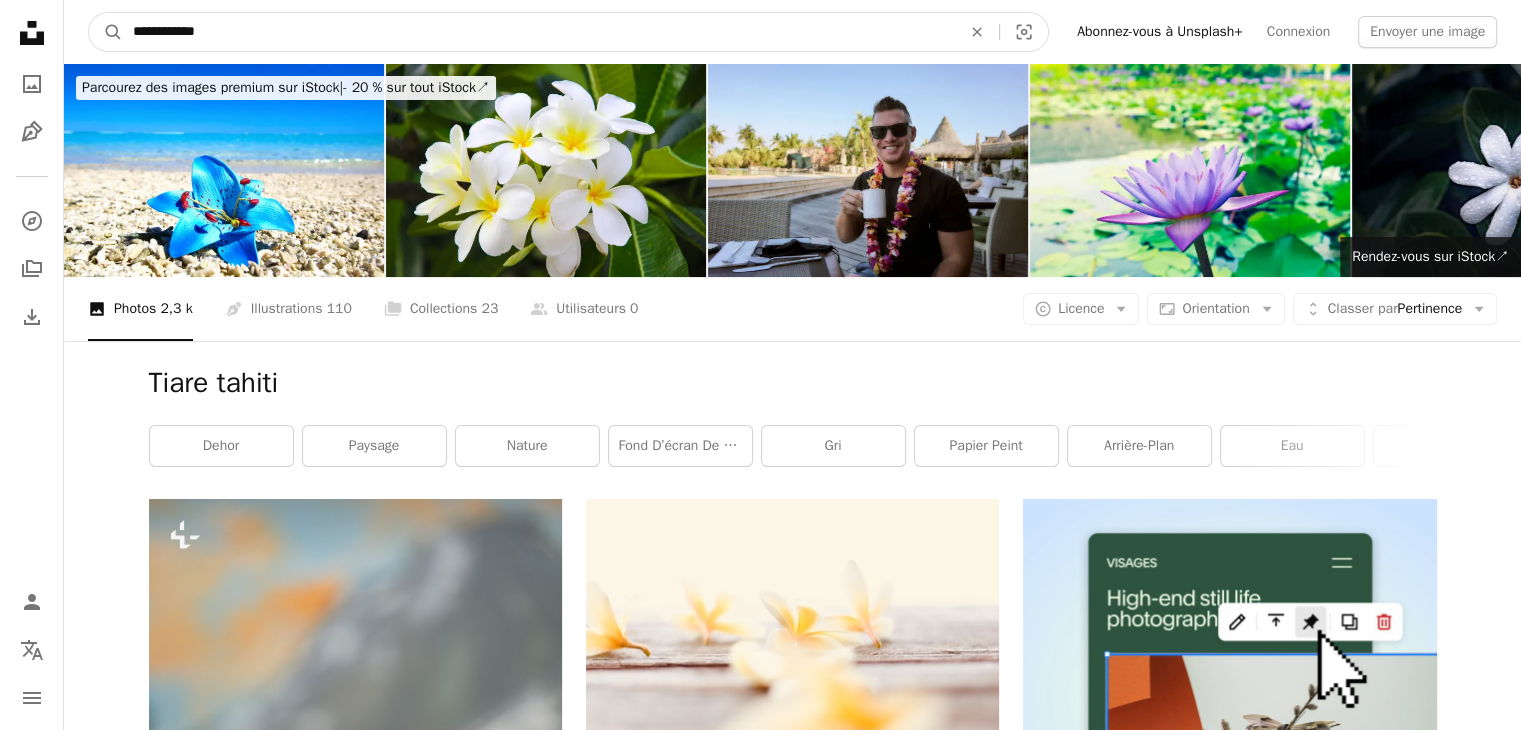 type on "**********" 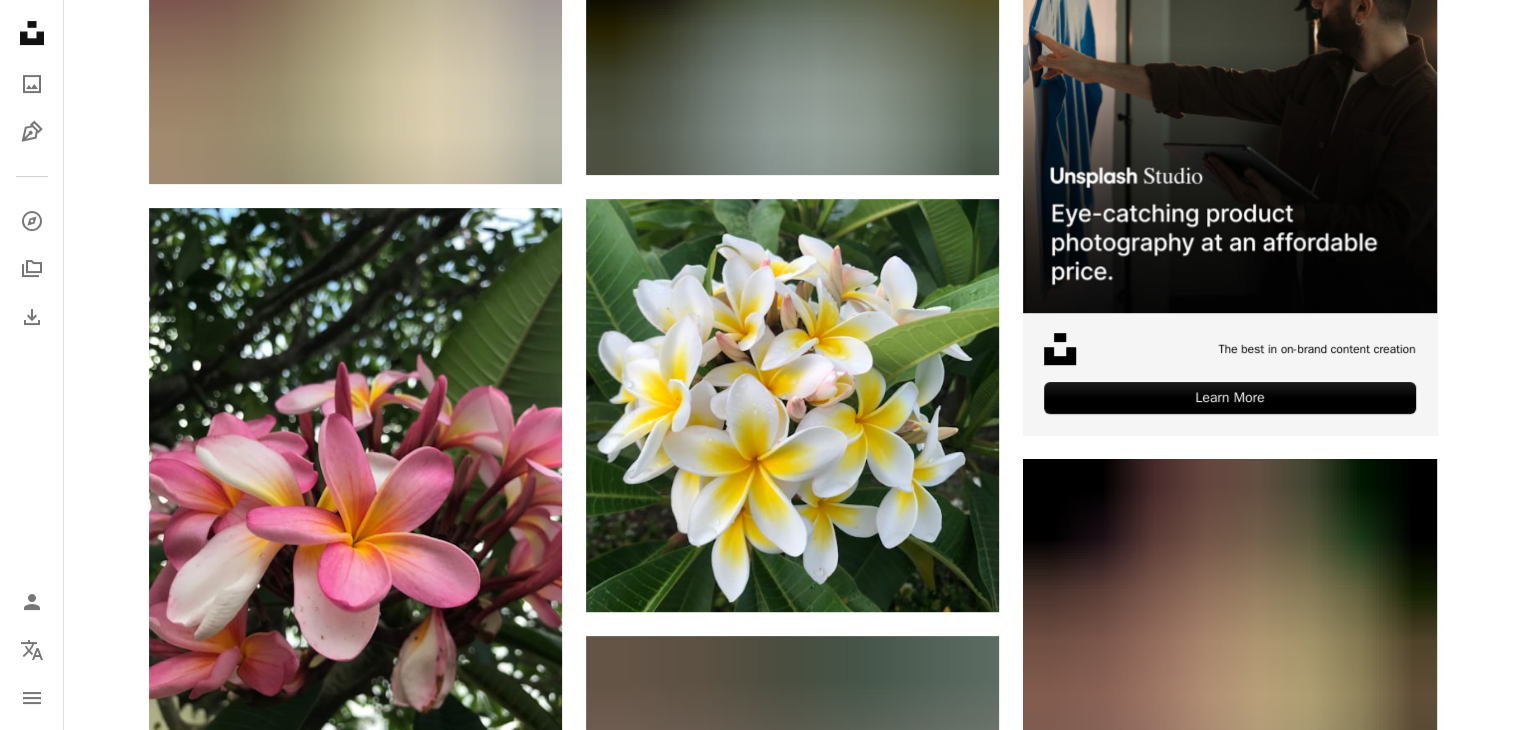 scroll, scrollTop: 1200, scrollLeft: 0, axis: vertical 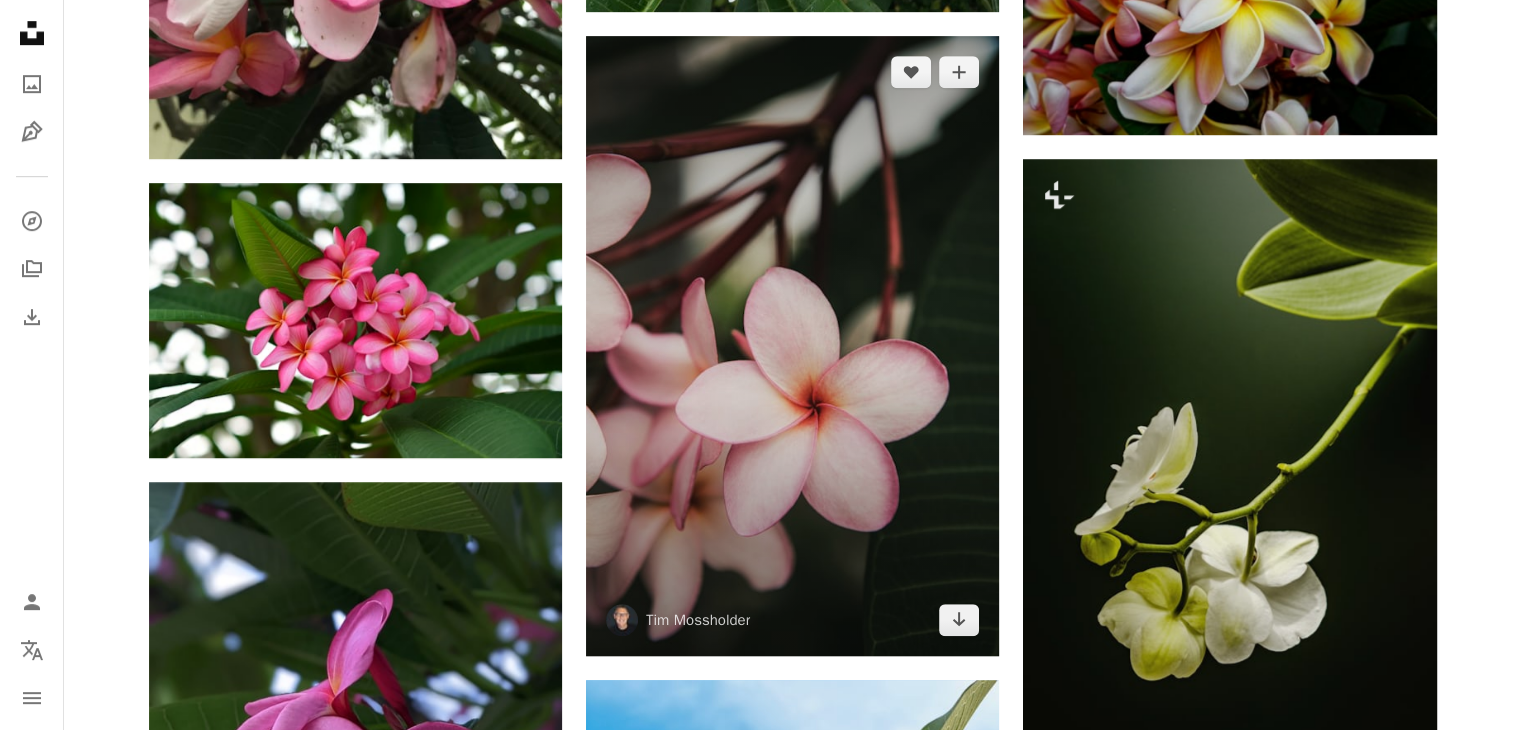 click on "Arrow pointing down" at bounding box center [959, 620] 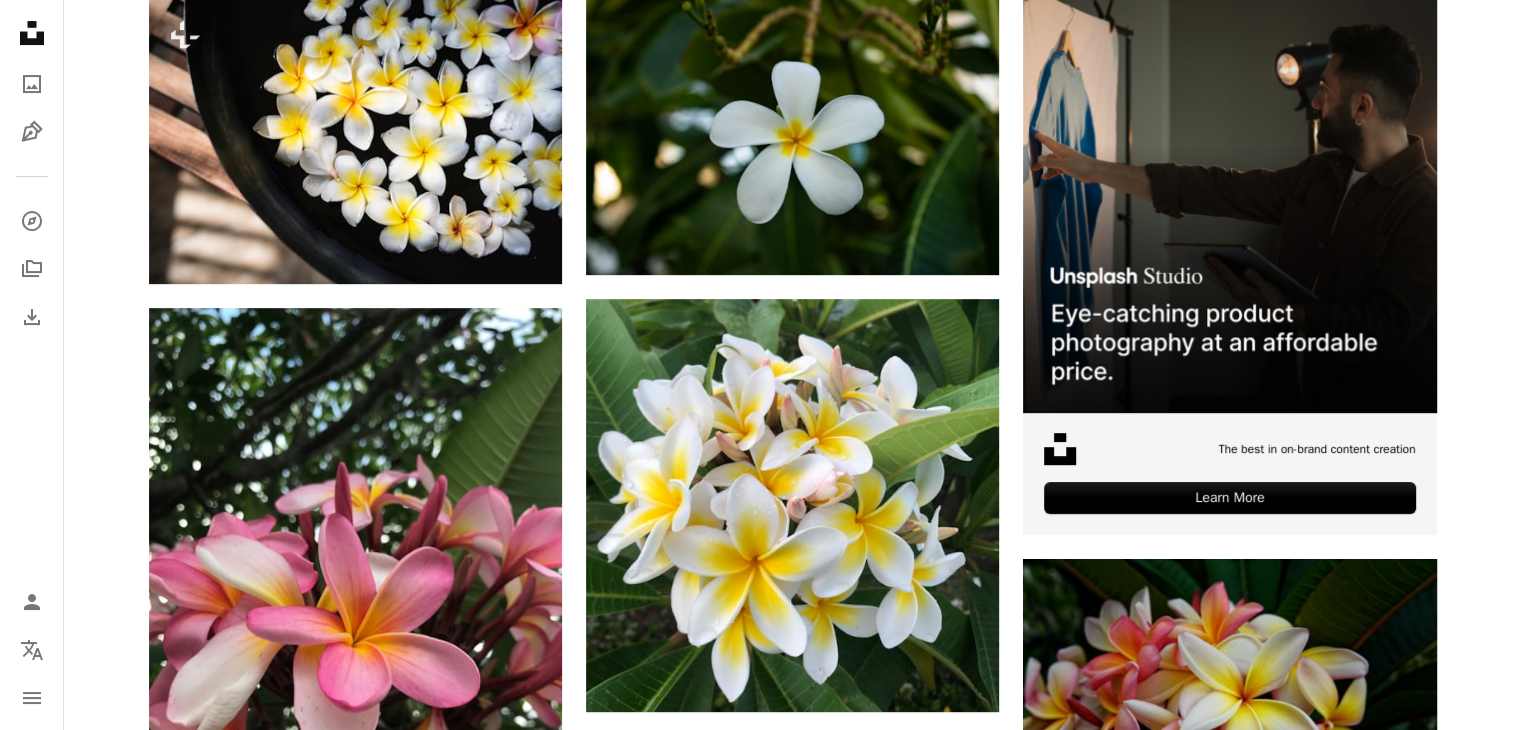 scroll, scrollTop: 0, scrollLeft: 0, axis: both 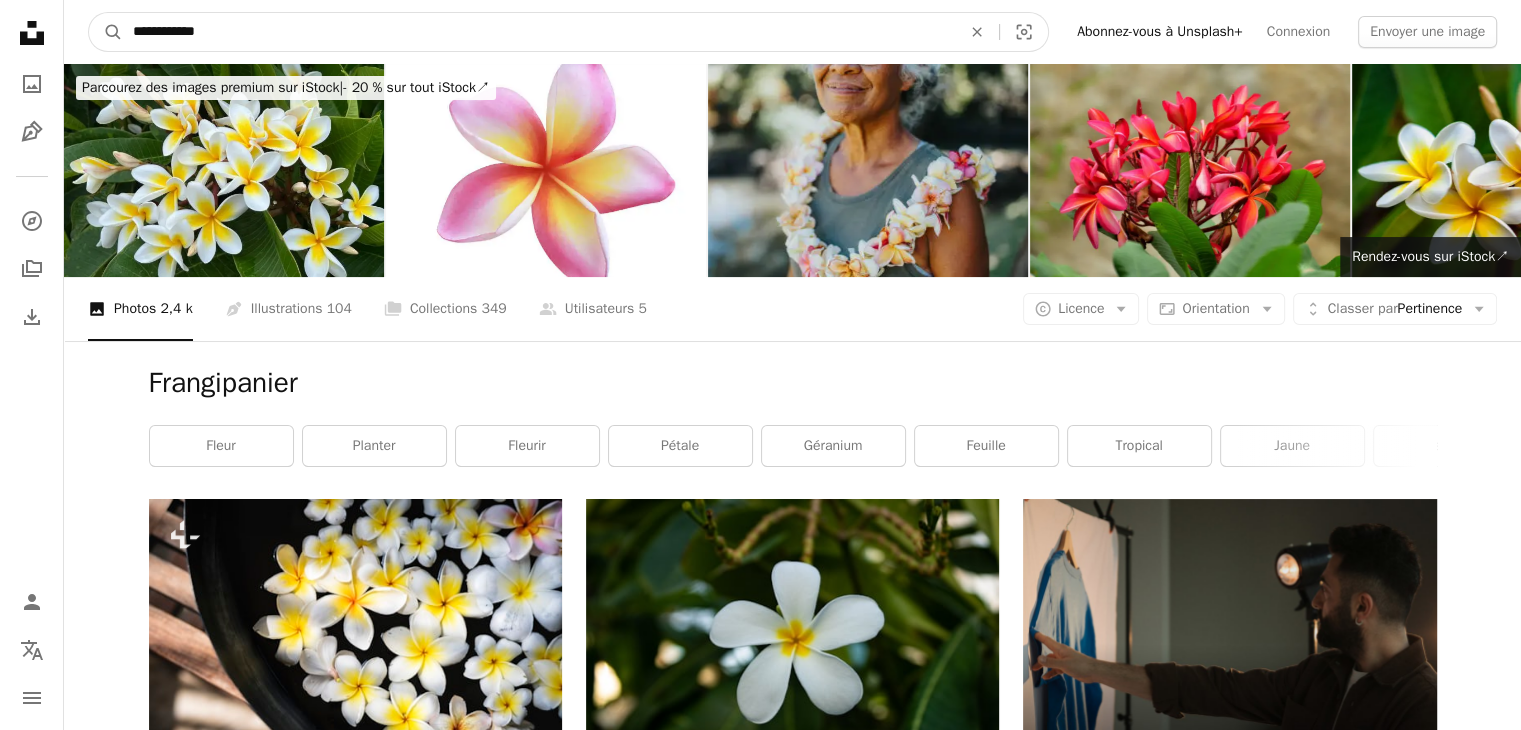drag, startPoint x: 479, startPoint y: 33, endPoint x: 0, endPoint y: -12, distance: 481.10913 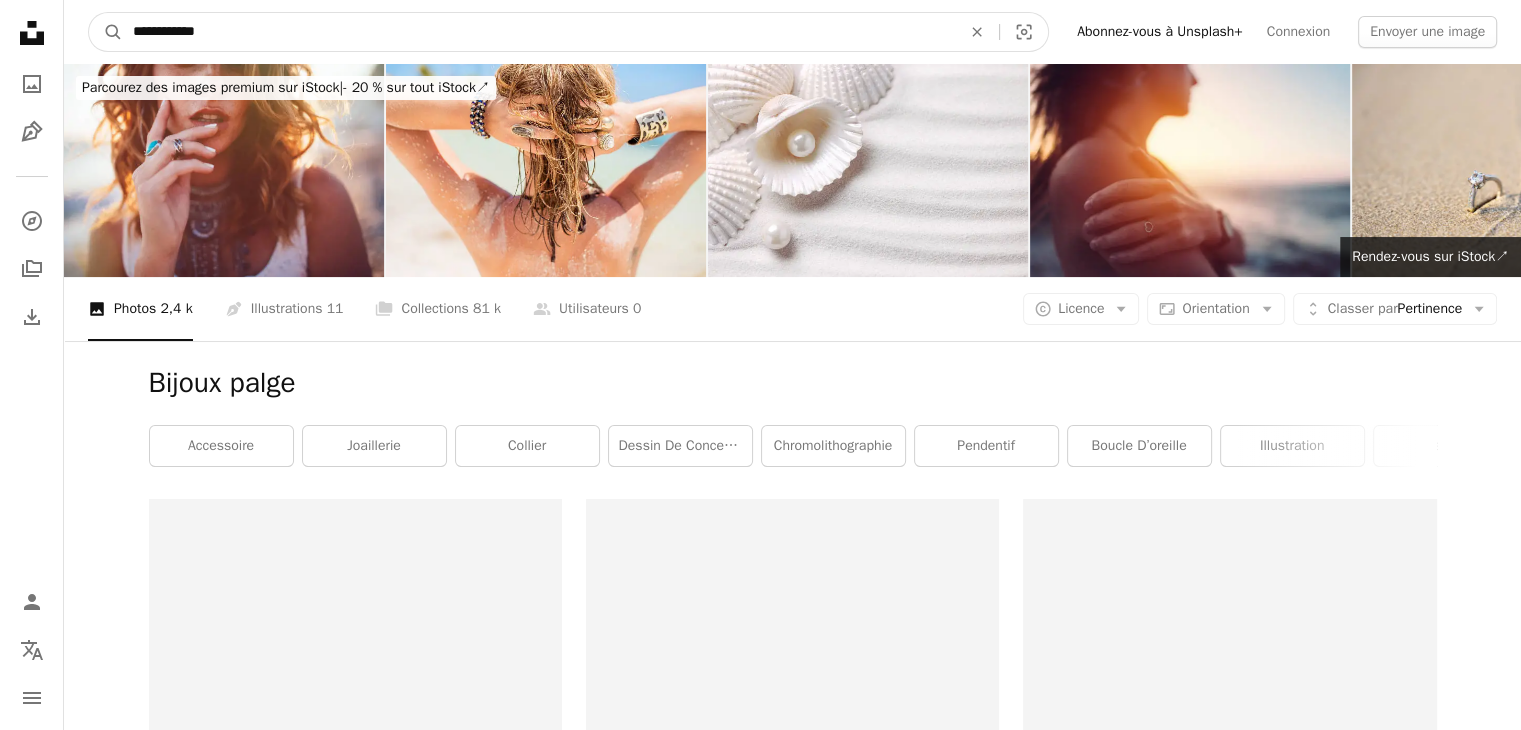 click on "**********" at bounding box center (539, 32) 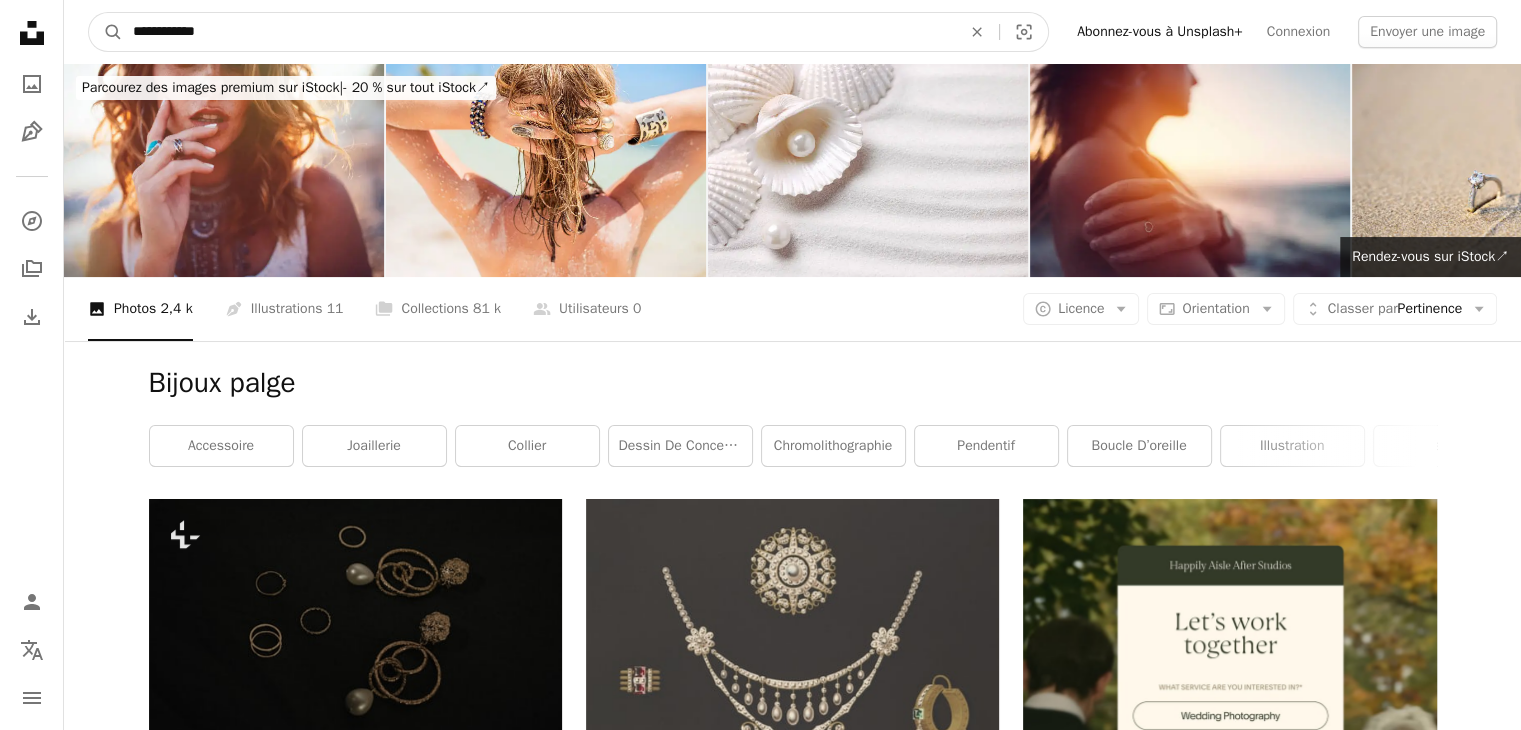 type on "**********" 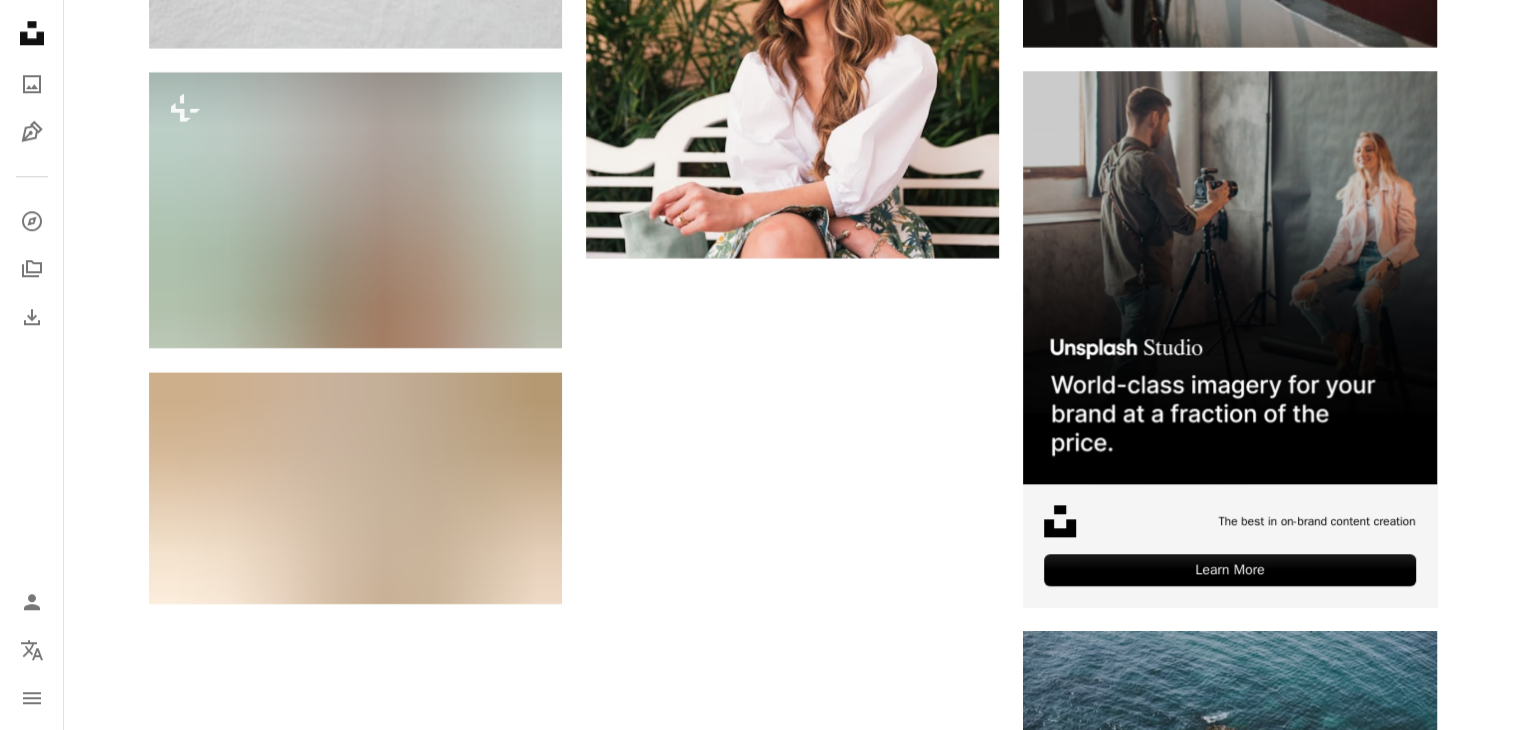 scroll, scrollTop: 10200, scrollLeft: 0, axis: vertical 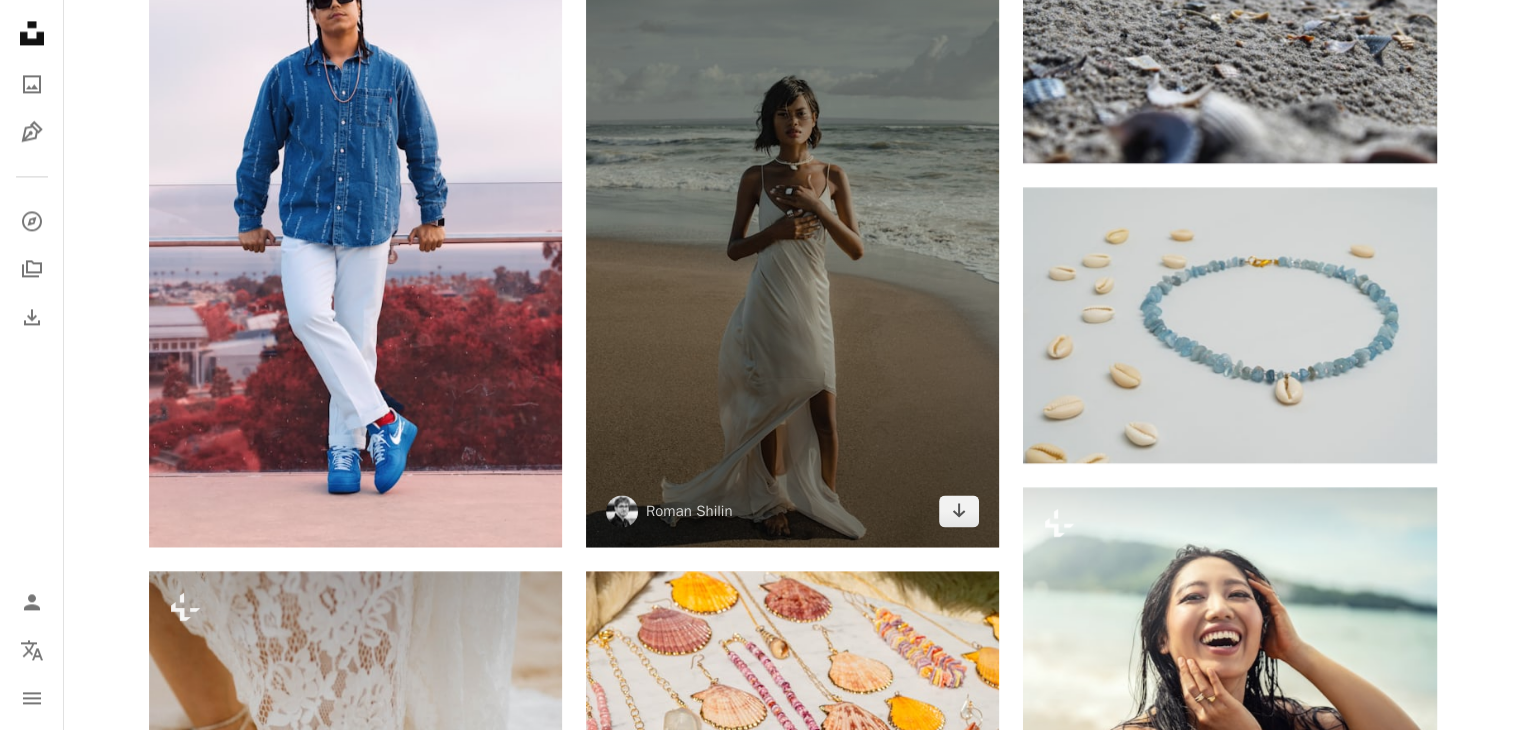 click 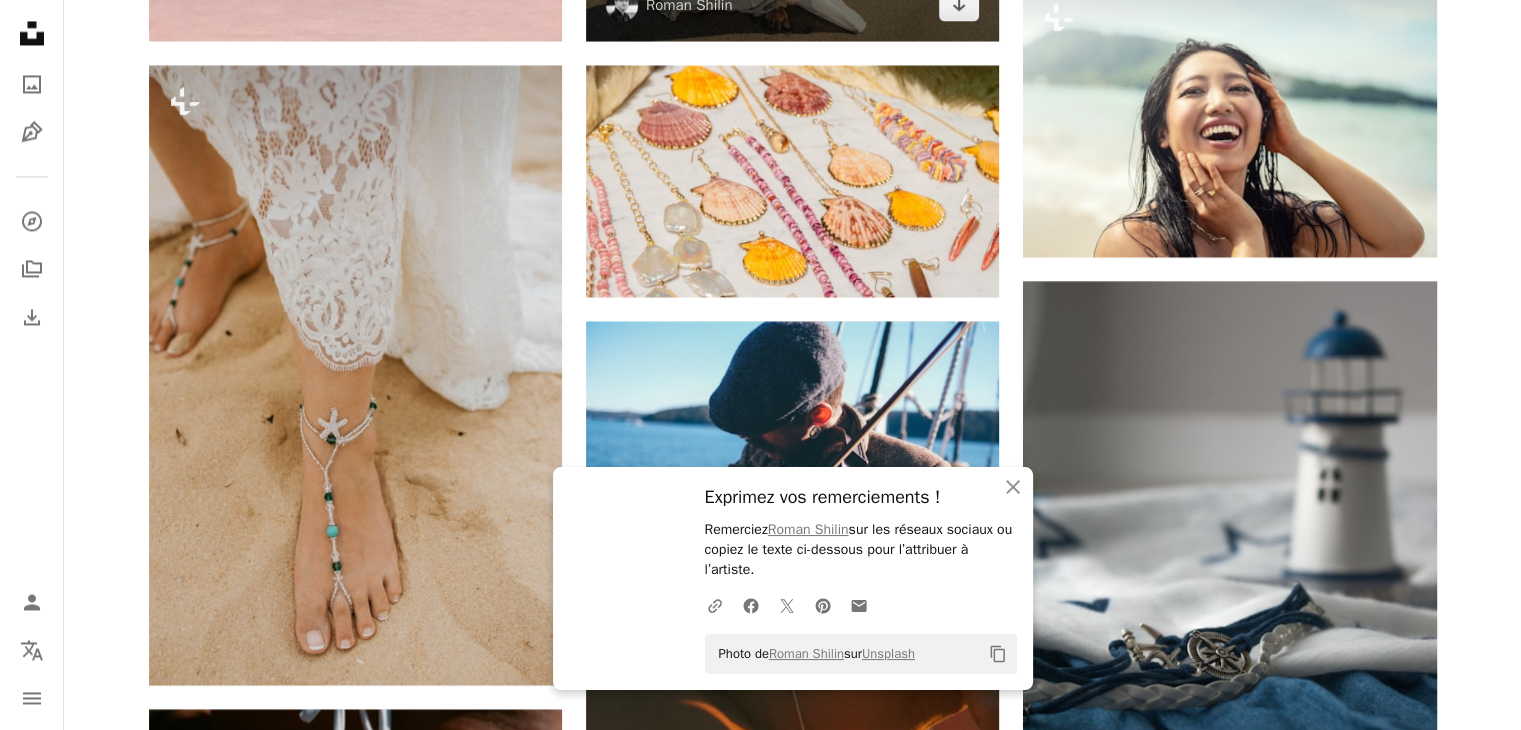 scroll, scrollTop: 3600, scrollLeft: 0, axis: vertical 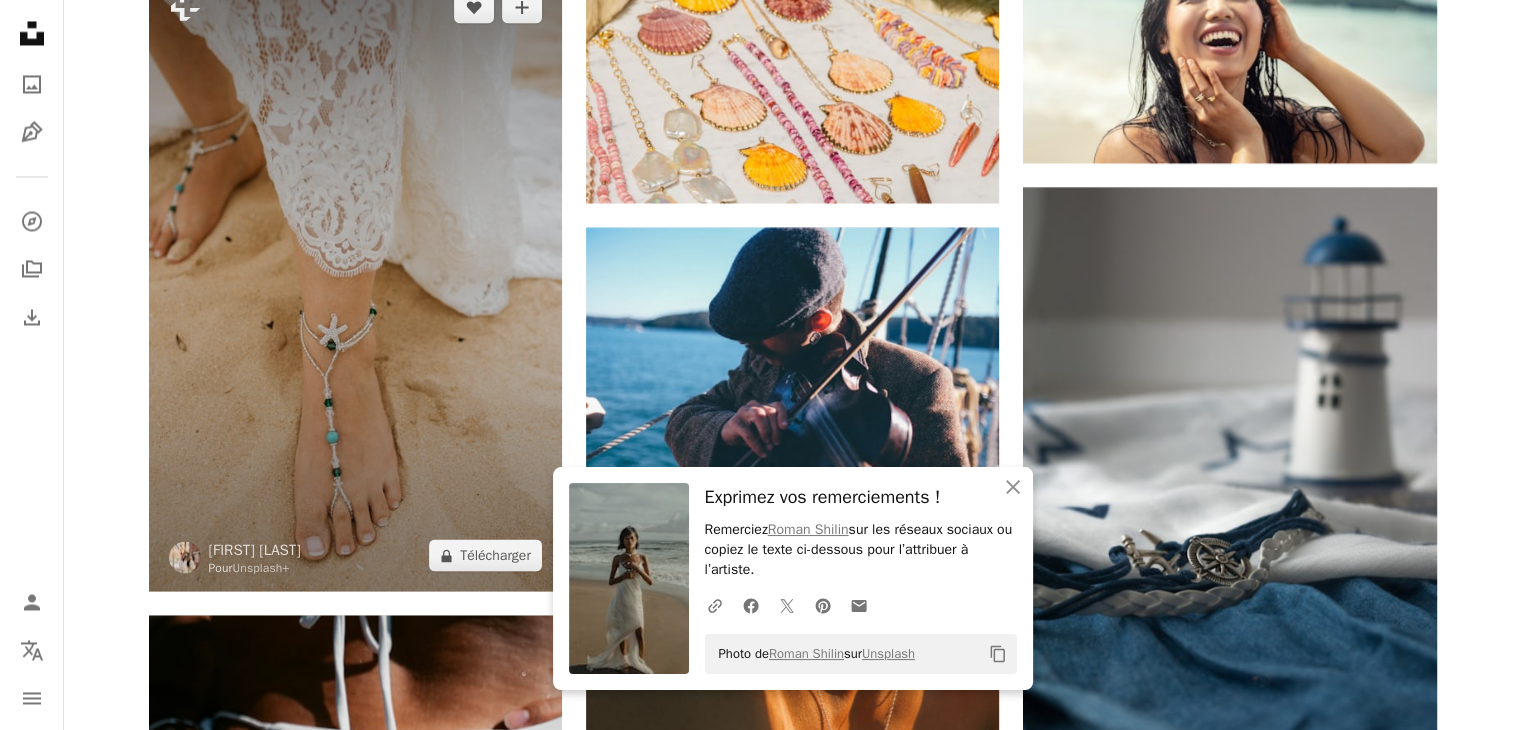 click at bounding box center [355, 281] 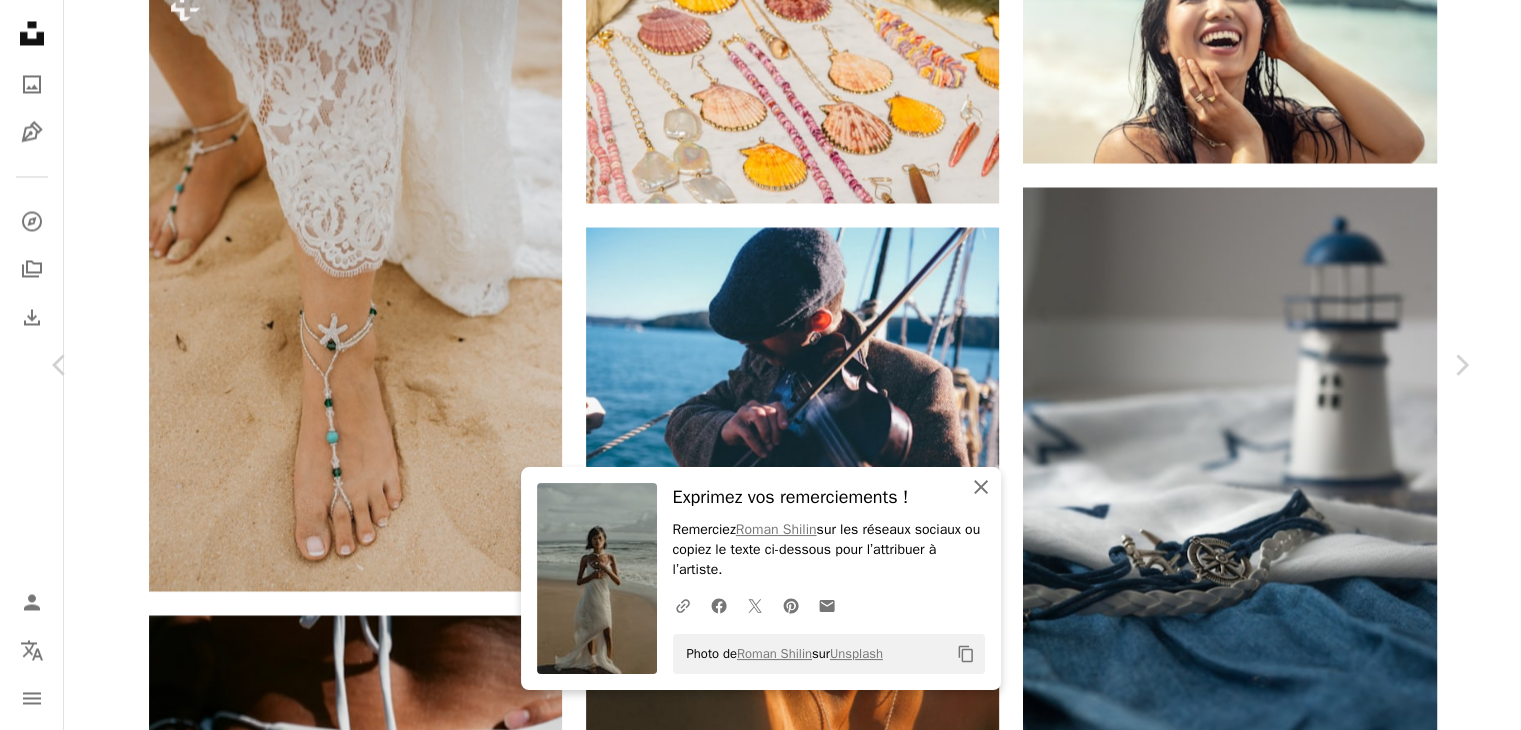 click 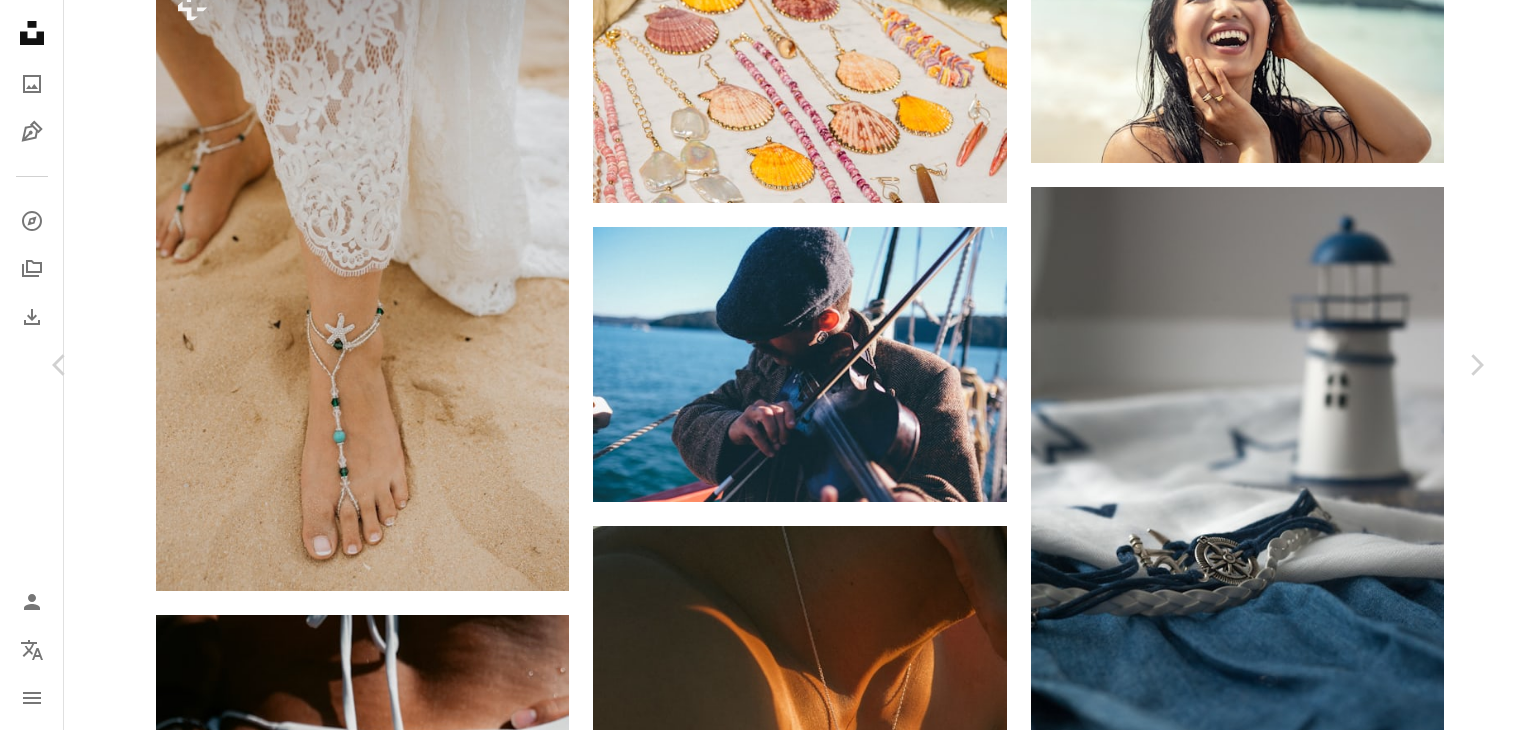 click on "An X shape Chevron left Chevron right Kristy Cruz Pour  Unsplash+ A heart A plus sign A lock Télécharger Zoom in A forward-right arrow Partager More Actions Calendar outlined Publiée le  19 janvier 2023 Safety Contenu cédé sous  Licence Unsplash+ plage mariage pieds joaillerie mariage mariage à la plage Mariages pieds nus Détails mise à la terre pieds nus Bracelet de cheville cheville Détails du mariage pieds sales plage de mariage mariée de mariage Marie se marier Images Creative Commons De cette série Plus sign for Unsplash+ Plus sign for Unsplash+ Plus sign for Unsplash+ Images associées Plus sign for Unsplash+ A heart A plus sign Getty Images Pour  Unsplash+ A lock Télécharger Plus sign for Unsplash+ A heart A plus sign A. C. Pour  Unsplash+ A lock Télécharger Plus sign for Unsplash+ A heart A plus sign A. C. Pour  Unsplash+ A lock Télécharger Plus sign for Unsplash+ A heart A plus sign Karolina Grabowska Pour  Unsplash+ A lock Télécharger Plus sign for Unsplash+ A heart A plus sign" at bounding box center (768, 8833) 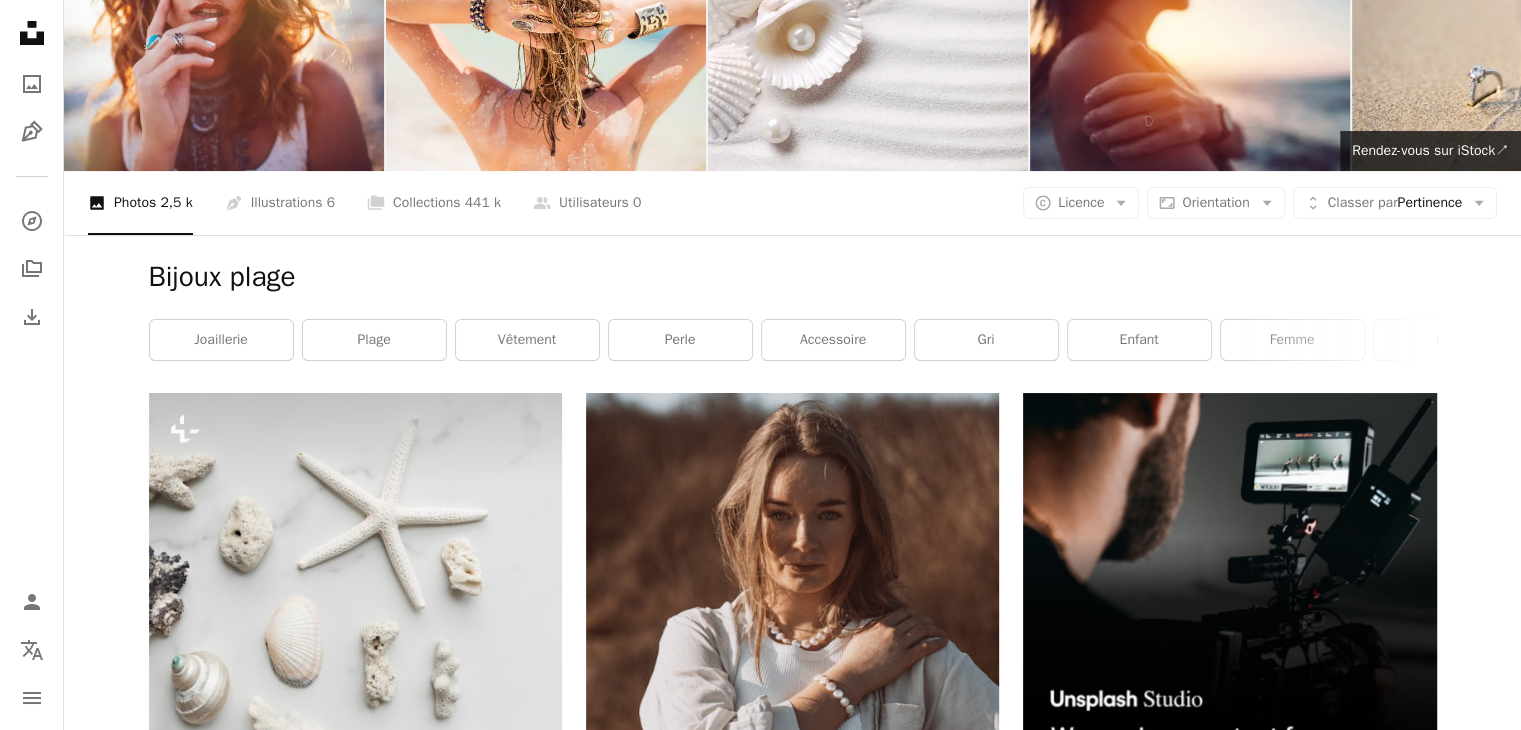 scroll, scrollTop: 0, scrollLeft: 0, axis: both 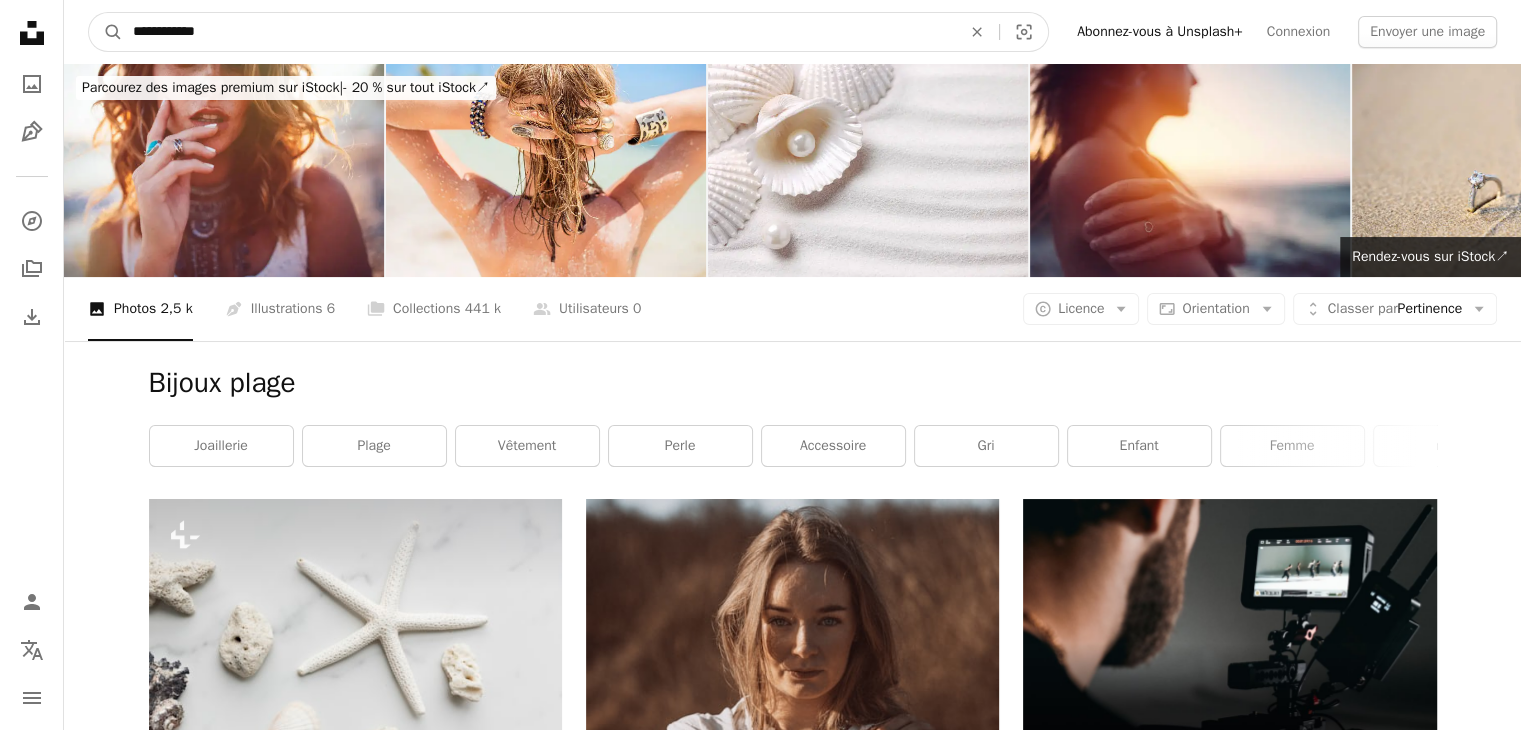 drag, startPoint x: 544, startPoint y: 27, endPoint x: 0, endPoint y: -1, distance: 544.7201 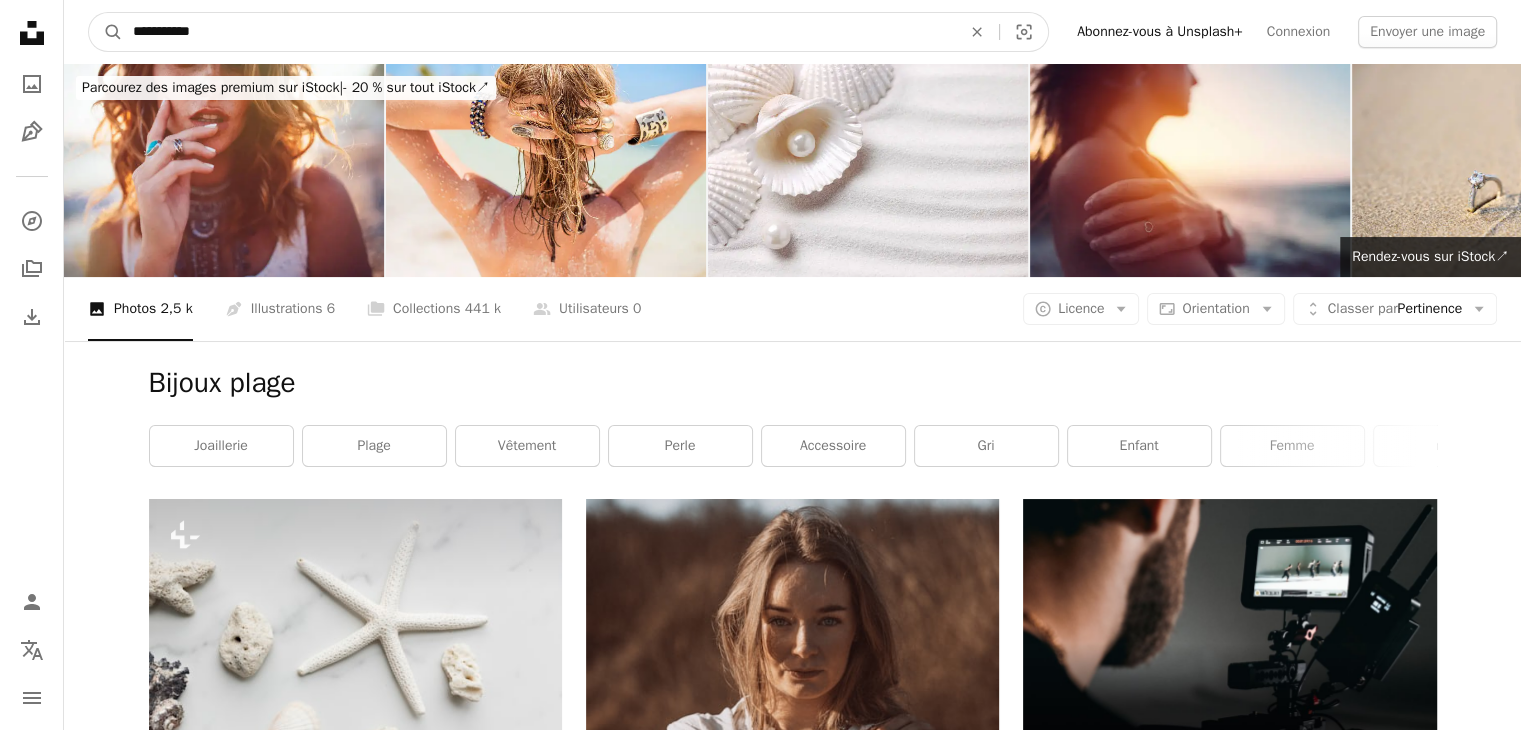 type on "**********" 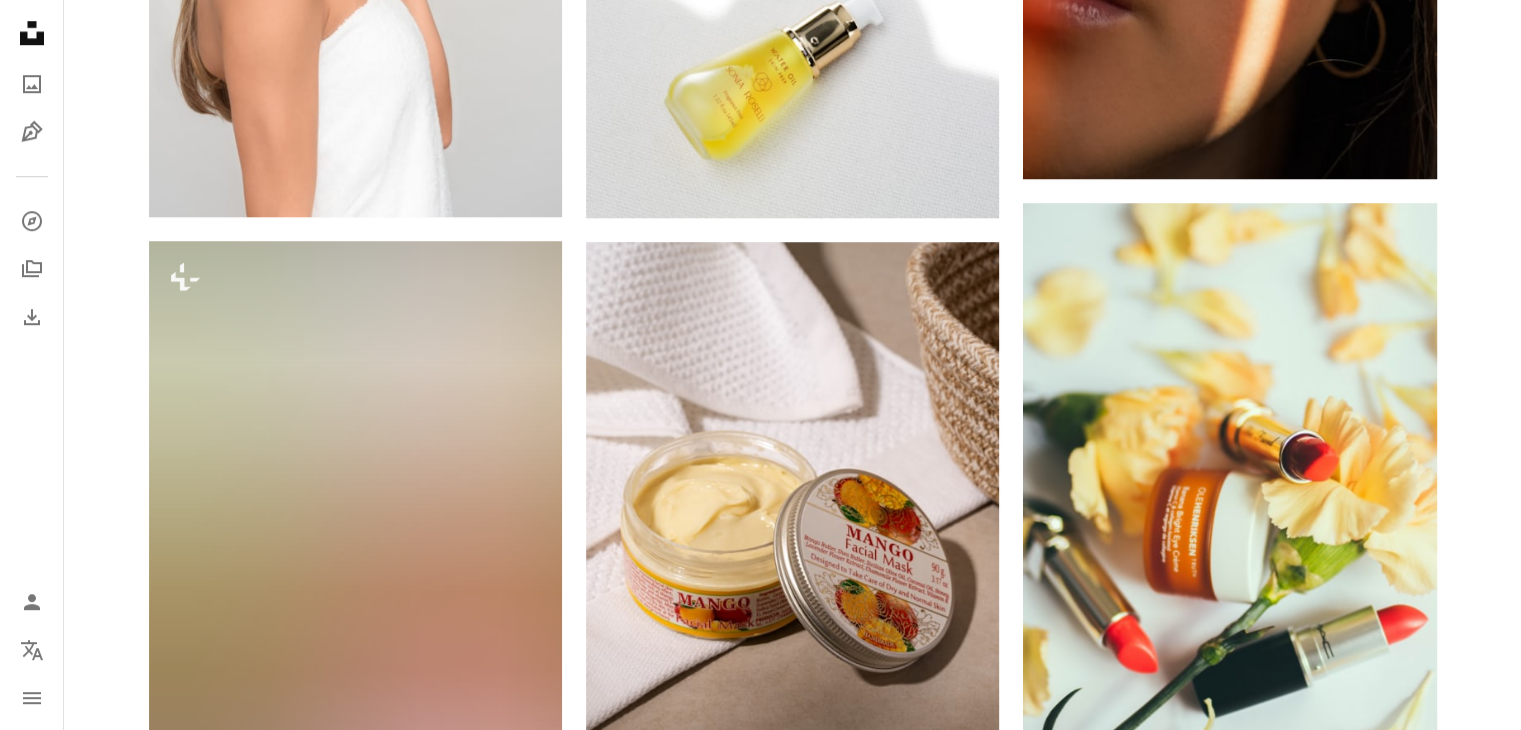 scroll, scrollTop: 1900, scrollLeft: 0, axis: vertical 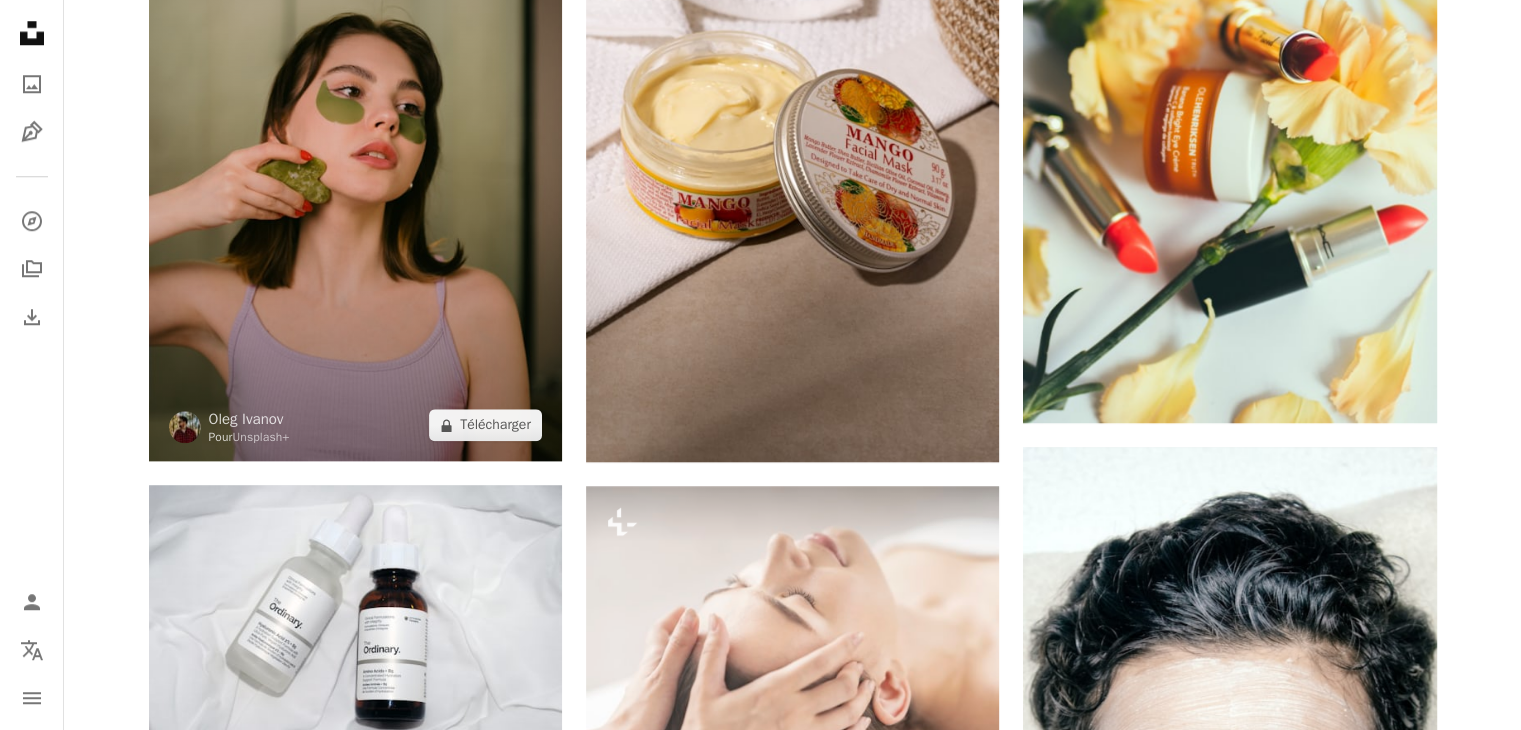 click at bounding box center (355, 151) 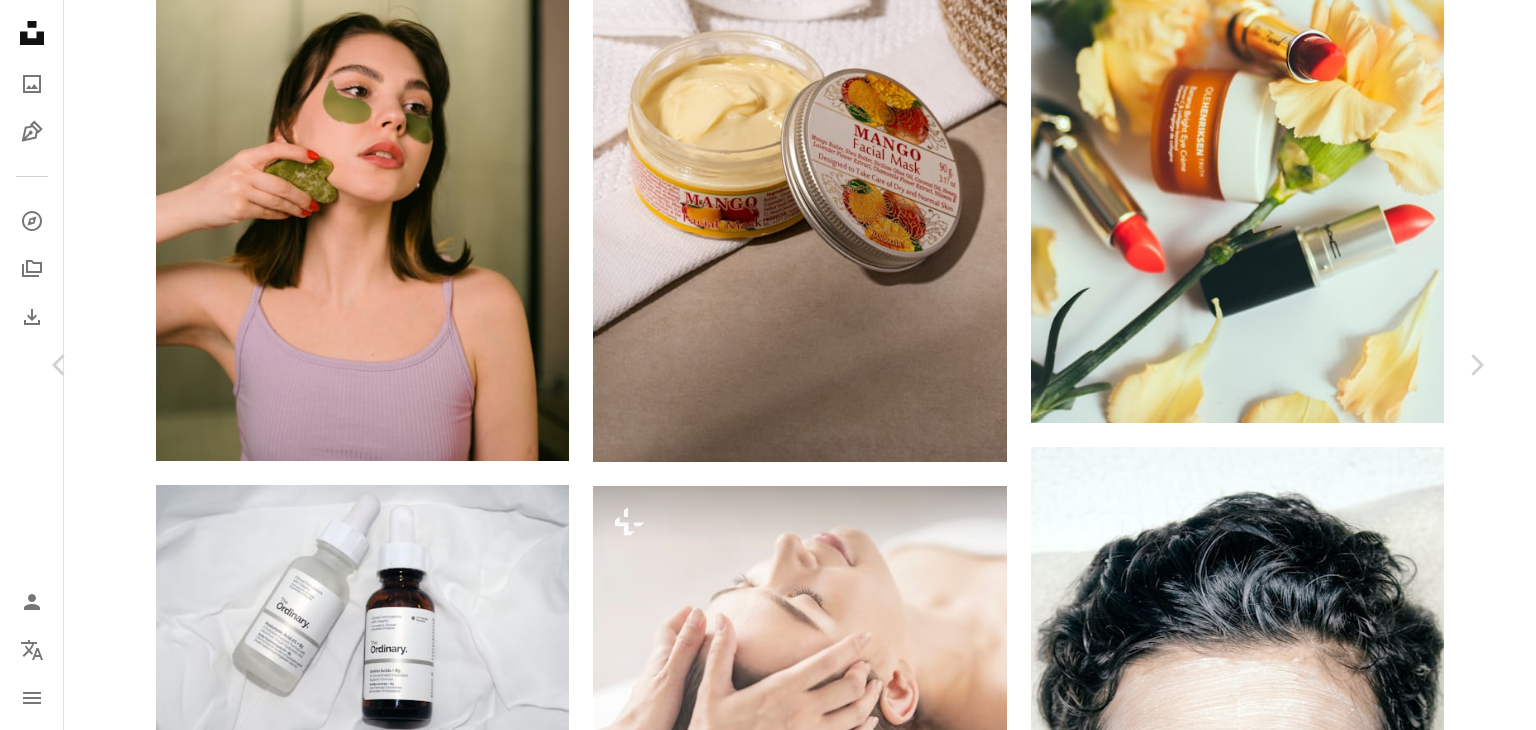click on "An X shape Chevron left Chevron right Oleg Ivanov Pour  Unsplash+ A heart A plus sign A lock Télécharger Zoom in A forward-right arrow Partager More Actions A map marker [CITY], [COUNTRY] Calendar outlined Publiée le  27 février 2023 Safety Contenu cédé sous  Licence Unsplash+ Soins de la peau propre l&#39;amour de soi bain Beauté naturelle Soins personnels Hydratant Hygiène Soins de beauté huile pour le visage soins du visage nettoyage purifier [COUNTRY] [CITY] Images Creative Commons De cette série Plus sign for Unsplash+ Plus sign for Unsplash+ Plus sign for Unsplash+ Plus sign for Unsplash+ Plus sign for Unsplash+ Plus sign for Unsplash+ Plus sign for Unsplash+ Plus sign for Unsplash+ Plus sign for Unsplash+ Plus sign for Unsplash+ Images associées Plus sign for Unsplash+ A heart A plus sign Oleg Ivanov Pour  Unsplash+ A lock Télécharger Plus sign for Unsplash+ A heart A plus sign Oleg Ivanov Pour  Unsplash+ A lock Télécharger Plus sign for Unsplash+ A heart A plus sign Kateryna Hliznitsova Pour" at bounding box center [768, 3375] 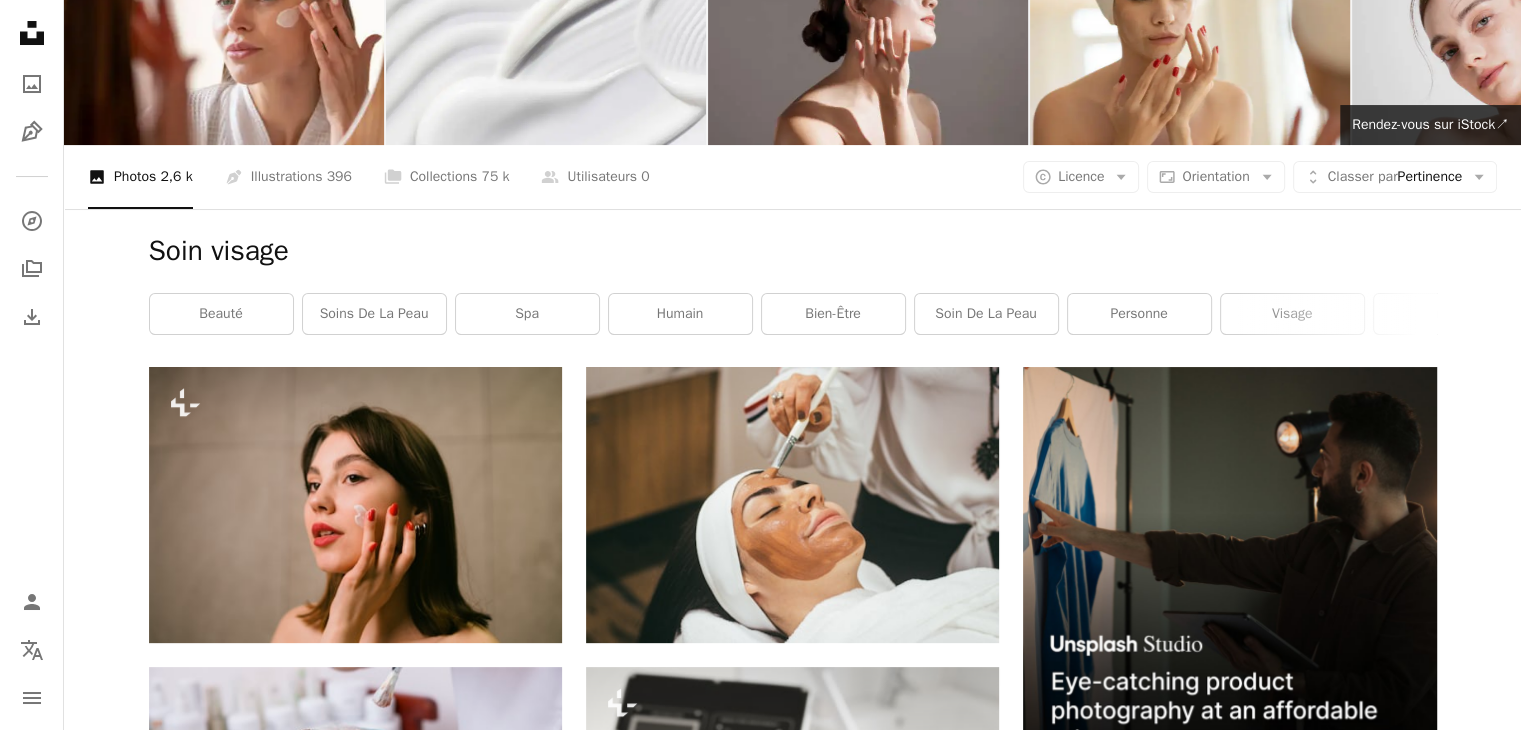 scroll, scrollTop: 0, scrollLeft: 0, axis: both 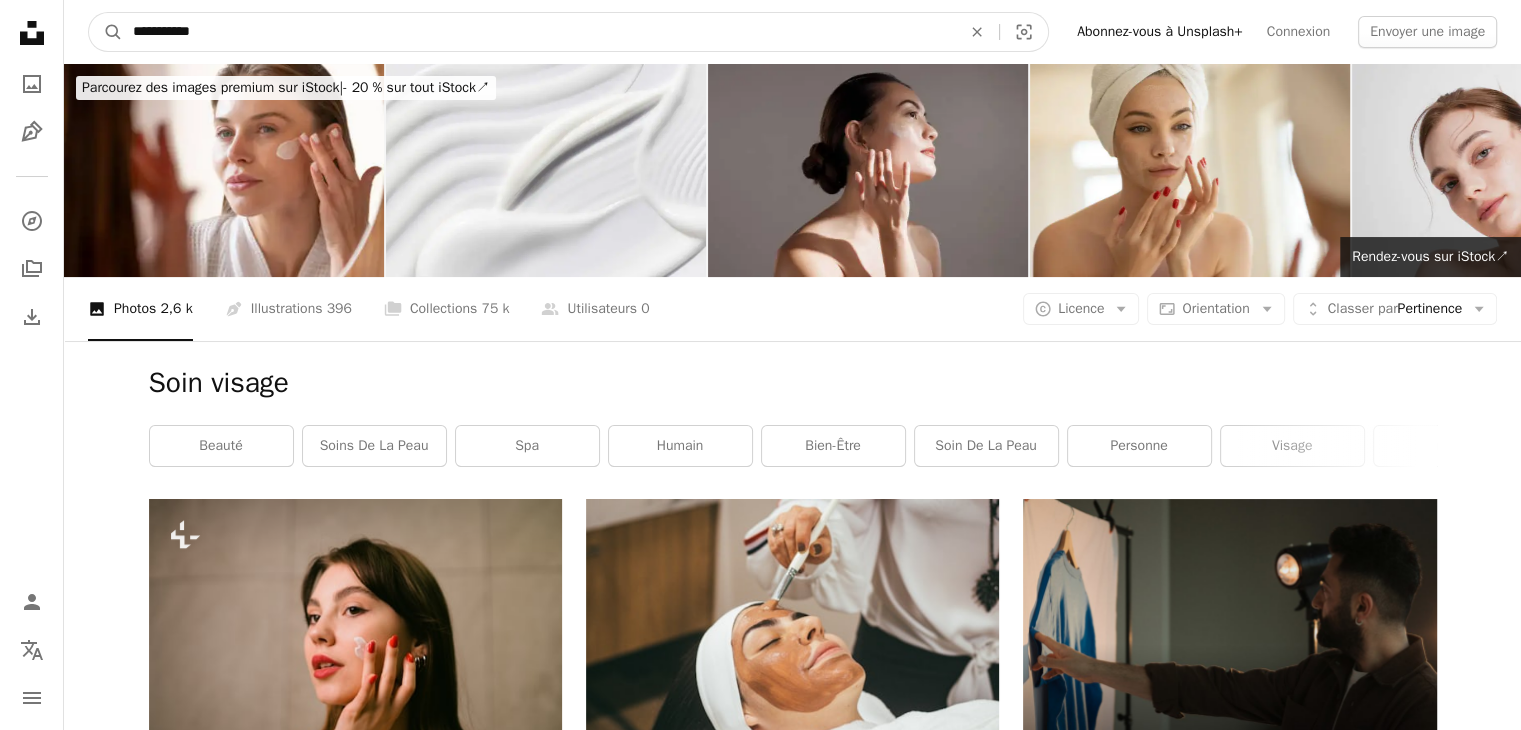 drag, startPoint x: 10, startPoint y: 16, endPoint x: 0, endPoint y: -1, distance: 19.723083 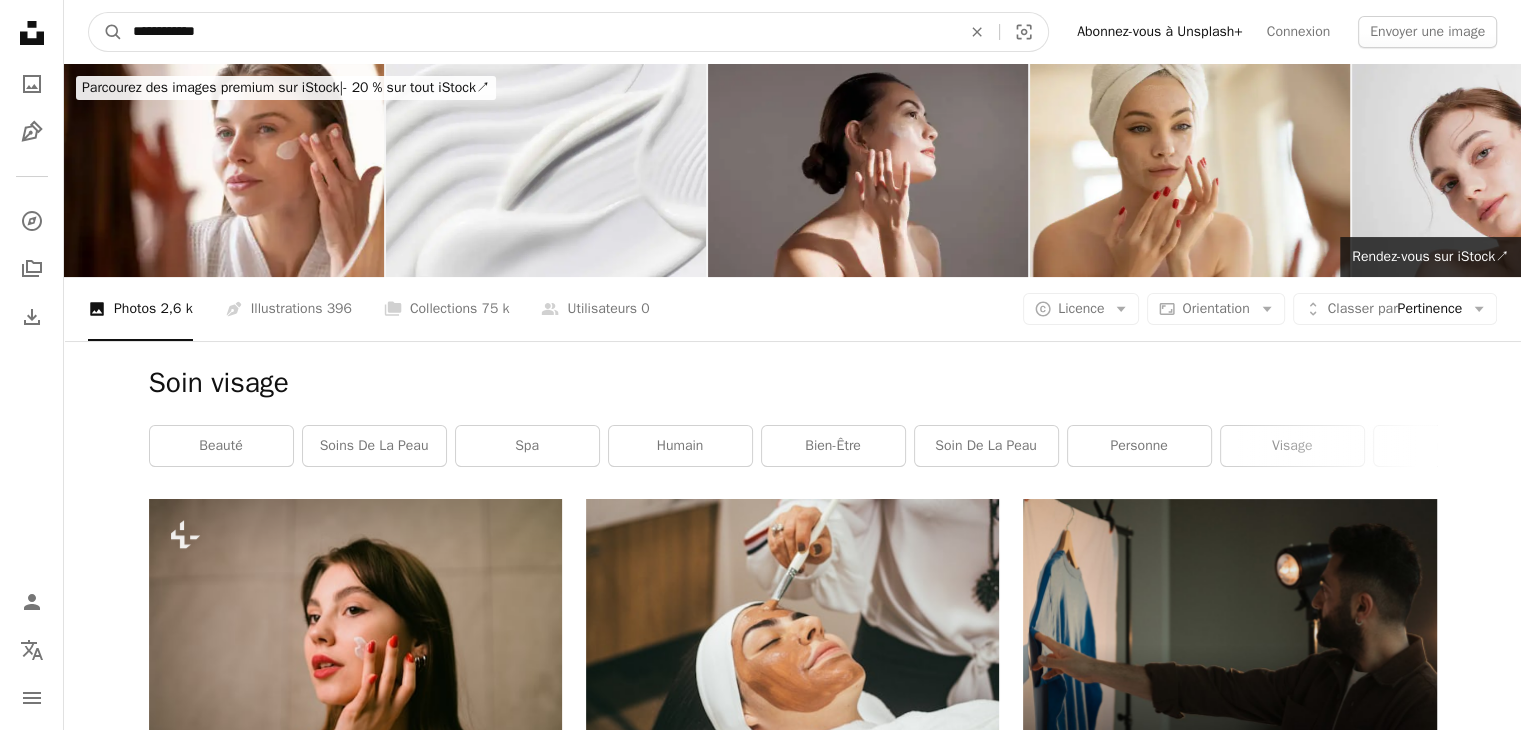 type on "**********" 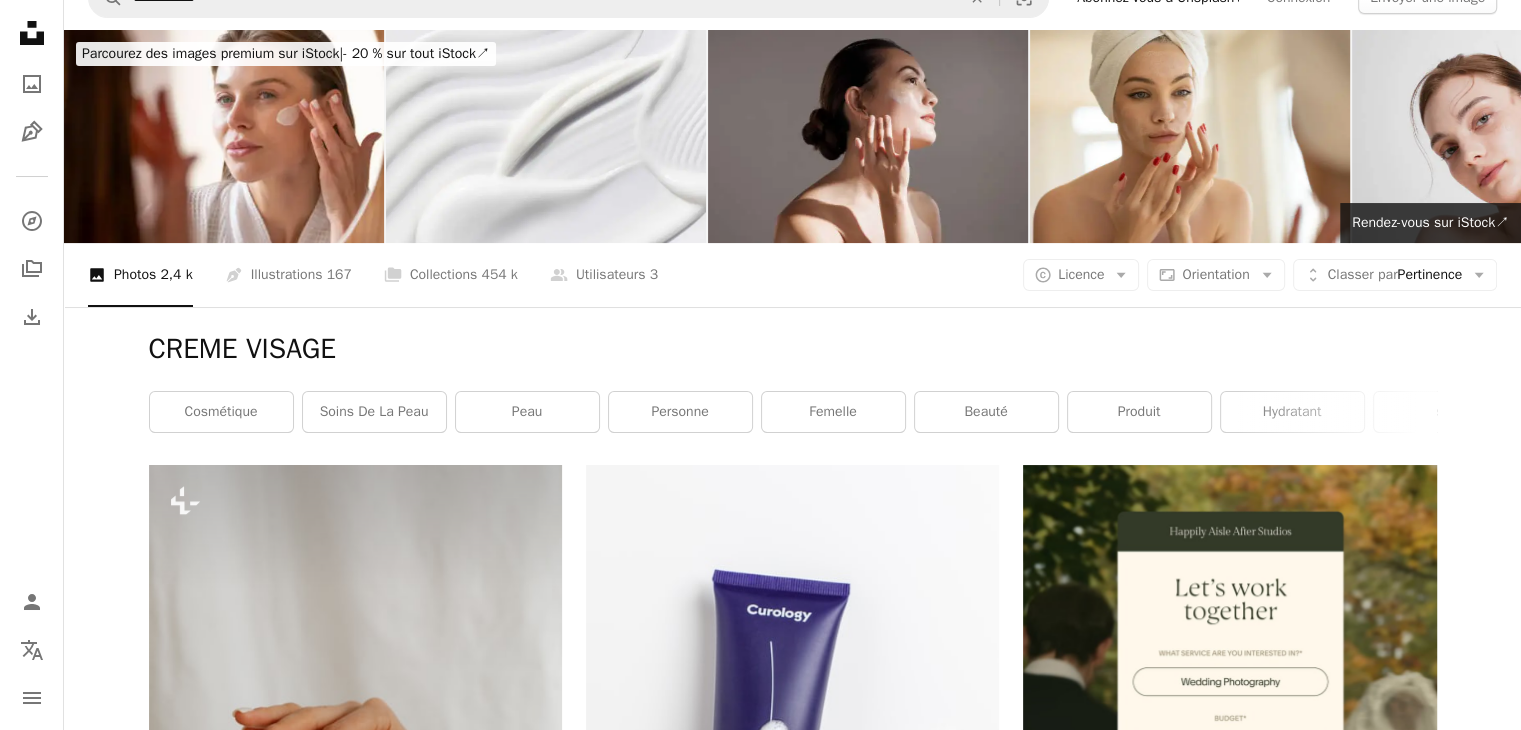scroll, scrollTop: 0, scrollLeft: 0, axis: both 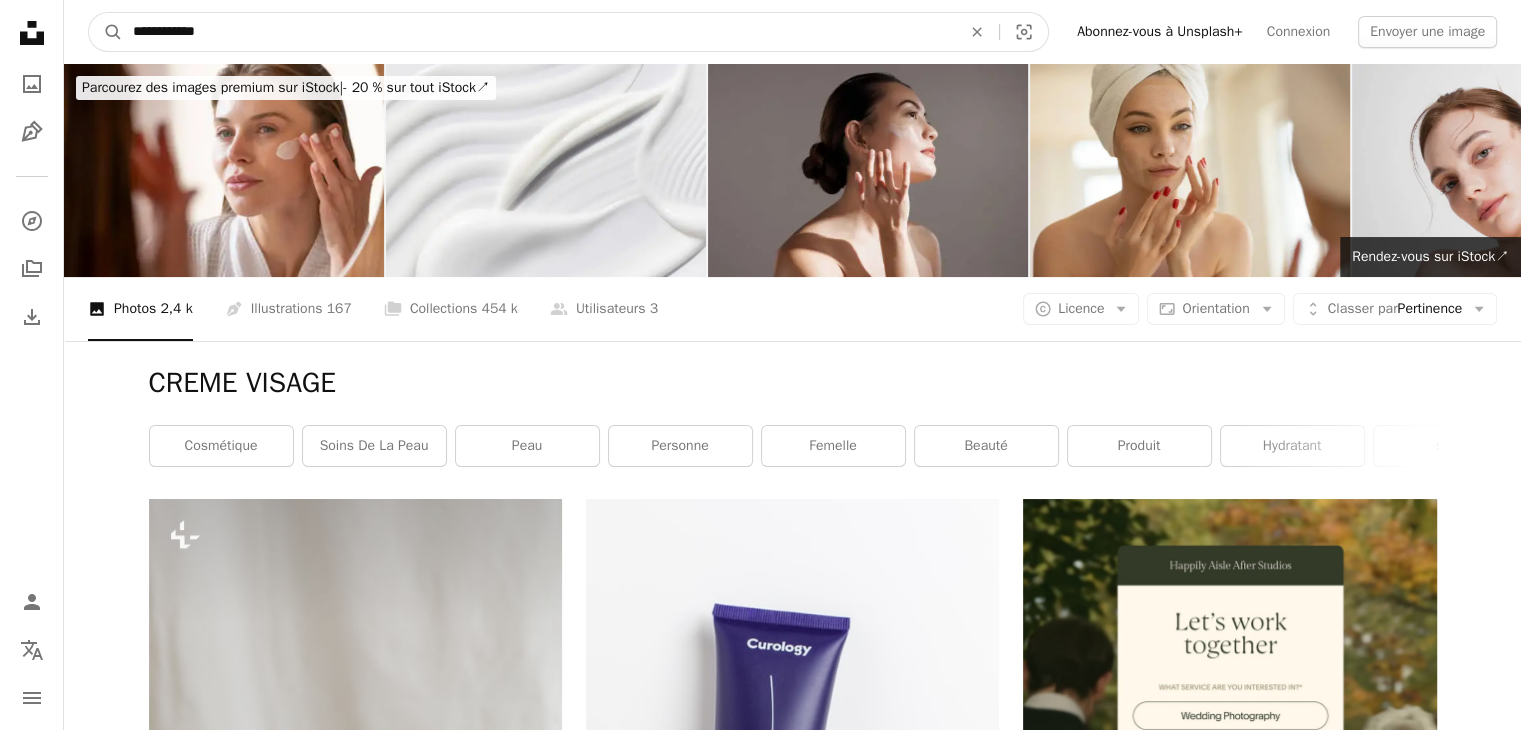 drag, startPoint x: 657, startPoint y: 32, endPoint x: 0, endPoint y: 1, distance: 657.73096 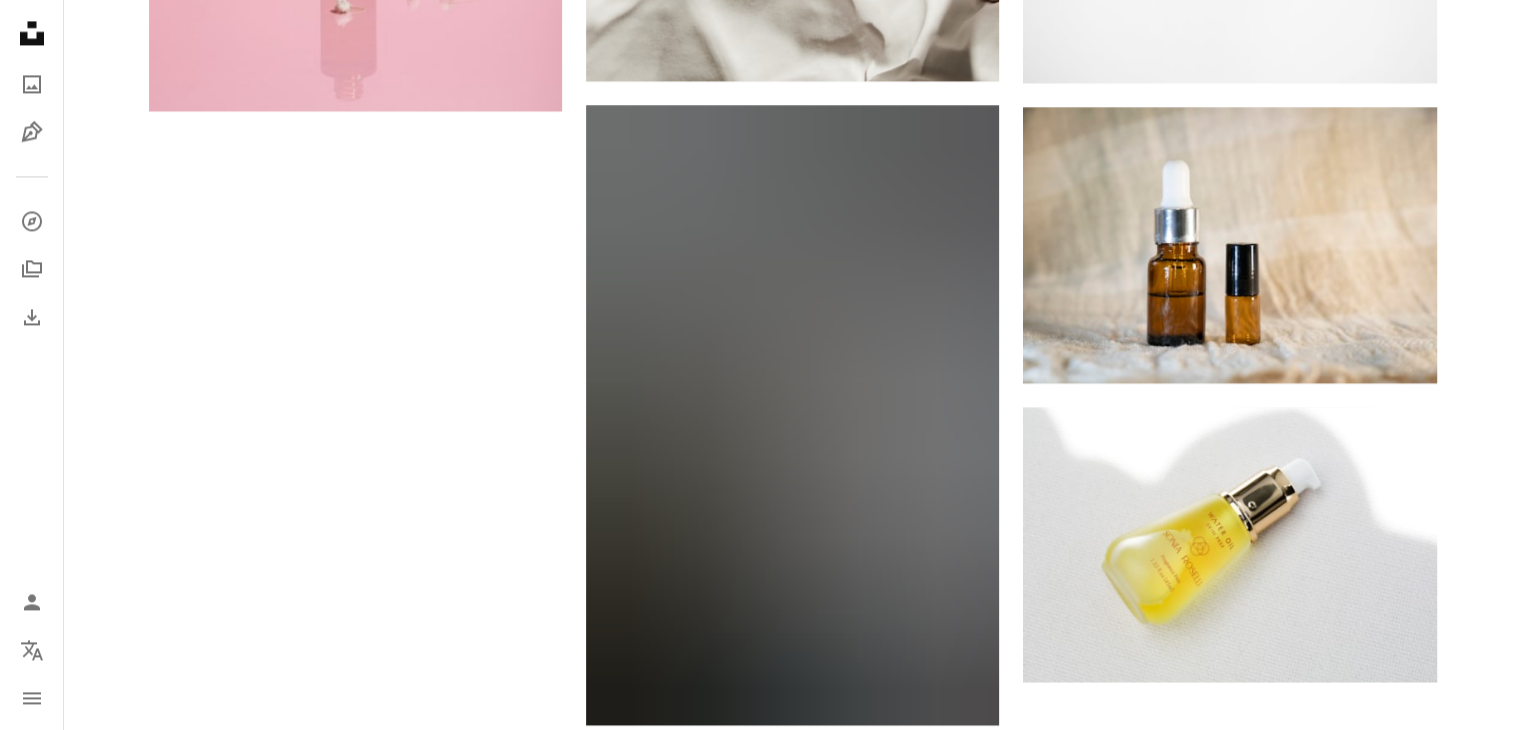 scroll, scrollTop: 3300, scrollLeft: 0, axis: vertical 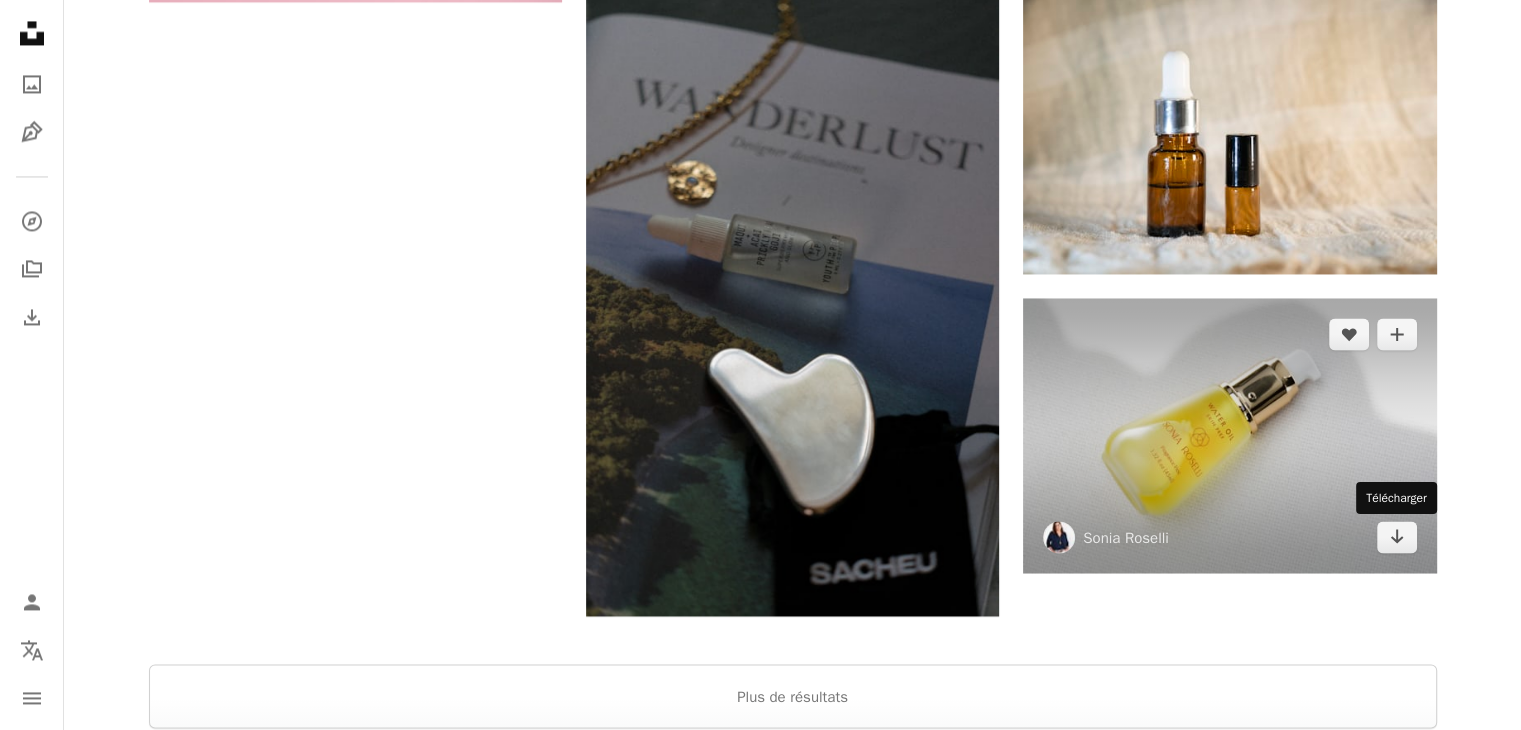 click on "Arrow pointing down" 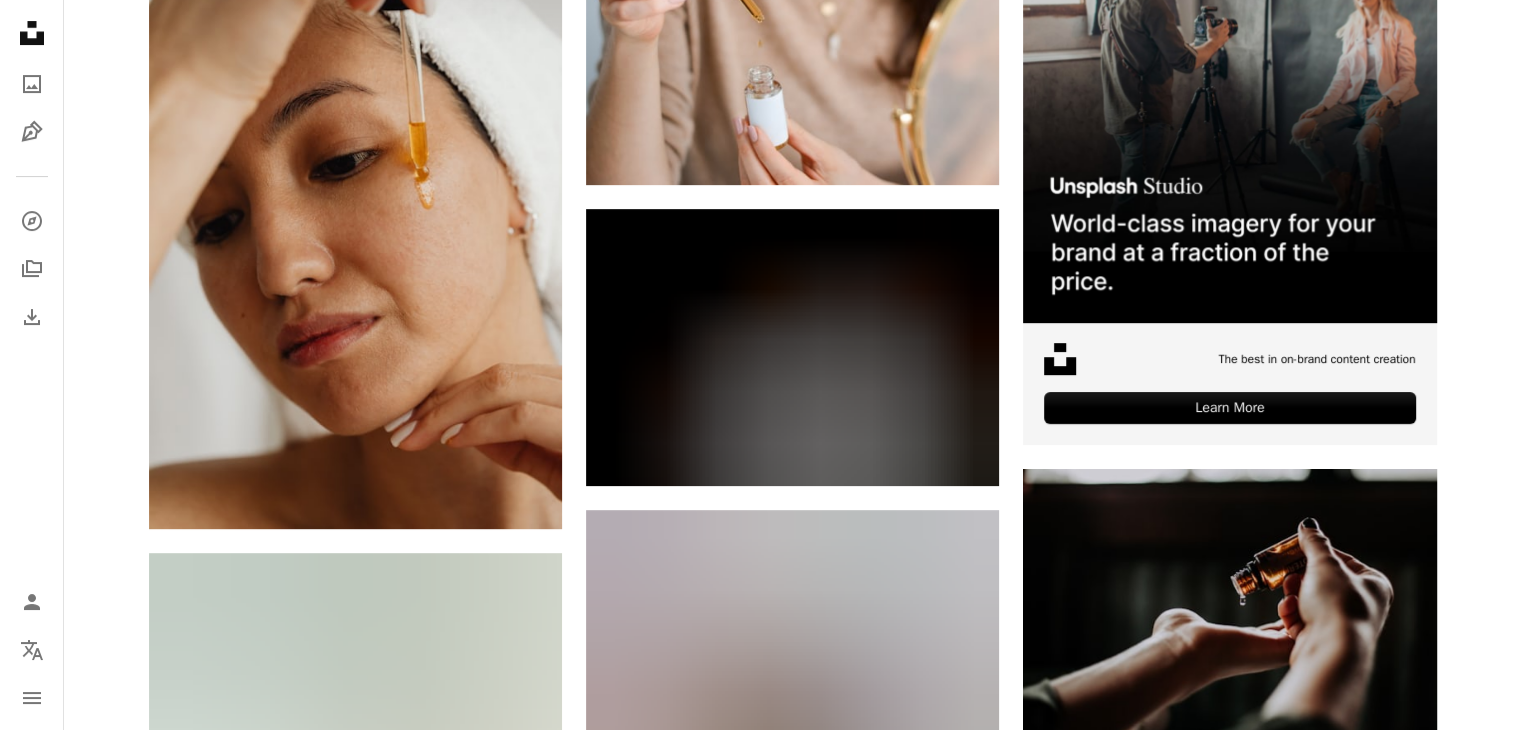 scroll, scrollTop: 0, scrollLeft: 0, axis: both 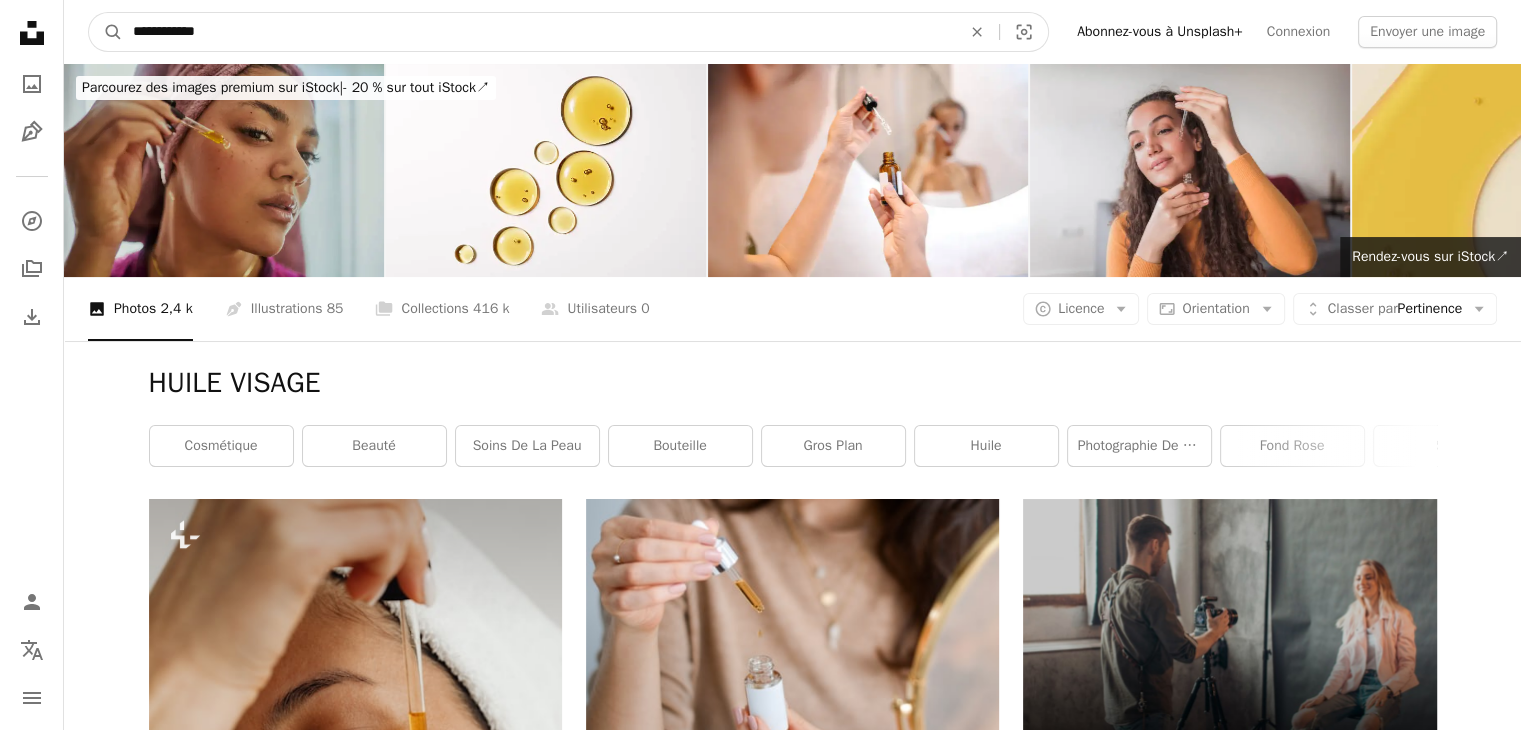 drag, startPoint x: 380, startPoint y: 20, endPoint x: 0, endPoint y: -29, distance: 383.14618 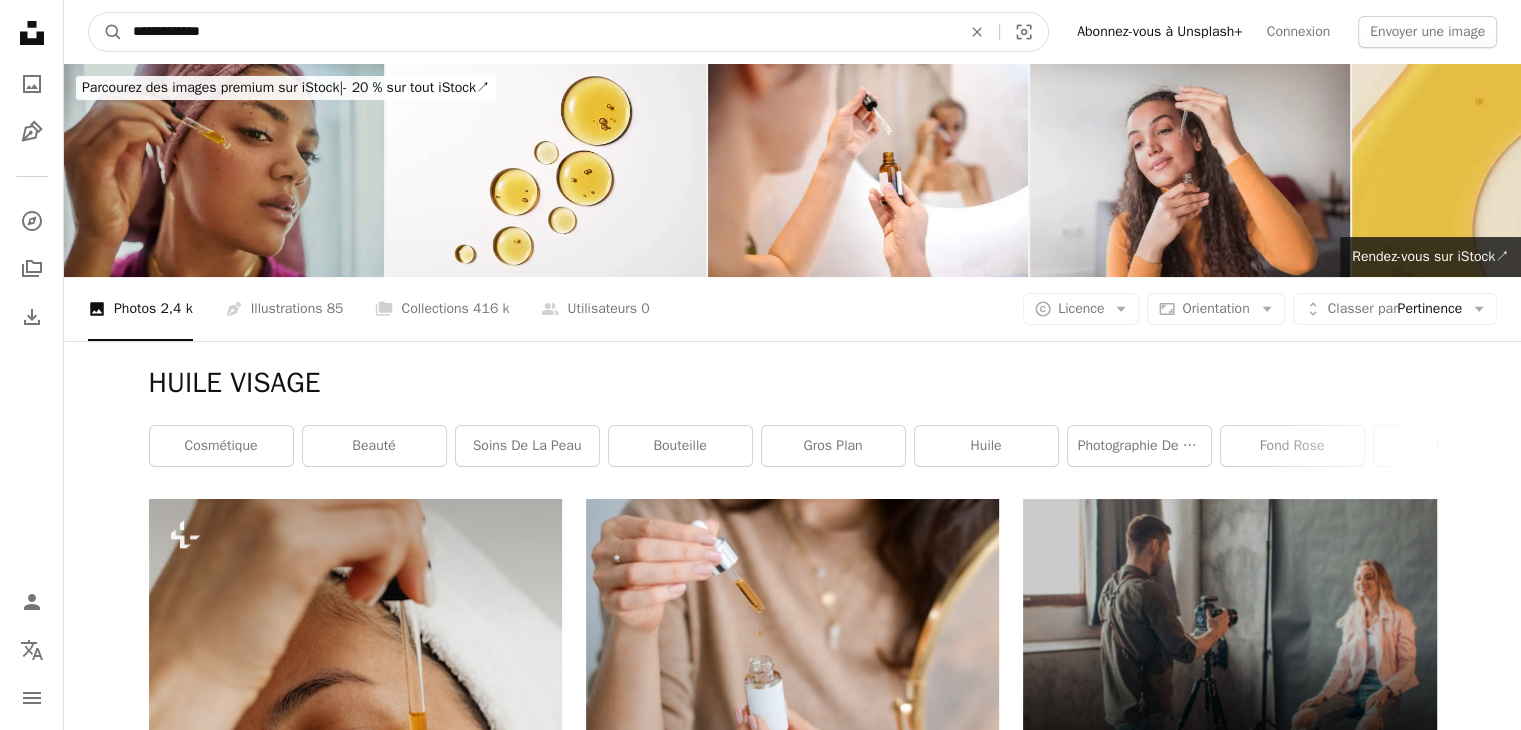 type on "**********" 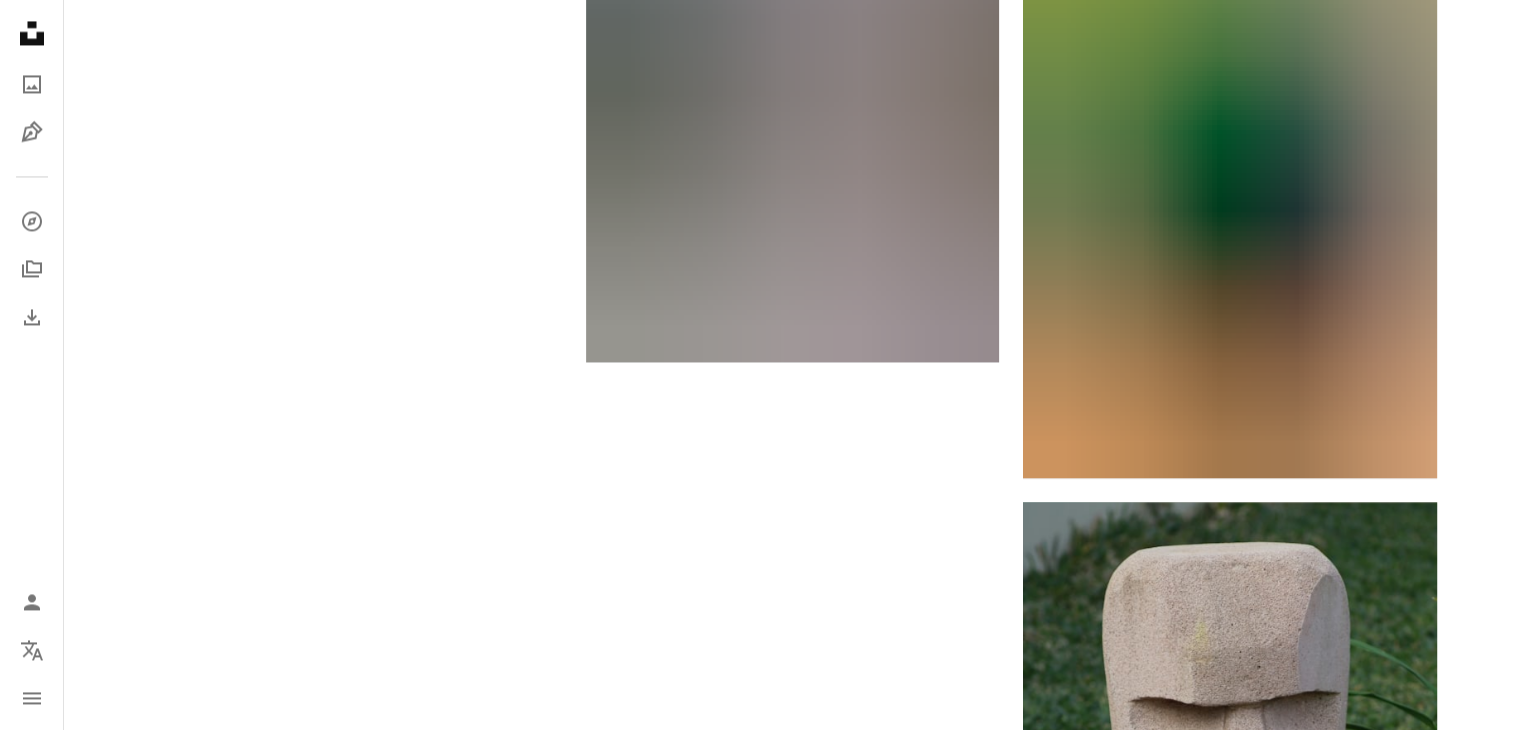 scroll, scrollTop: 3600, scrollLeft: 0, axis: vertical 